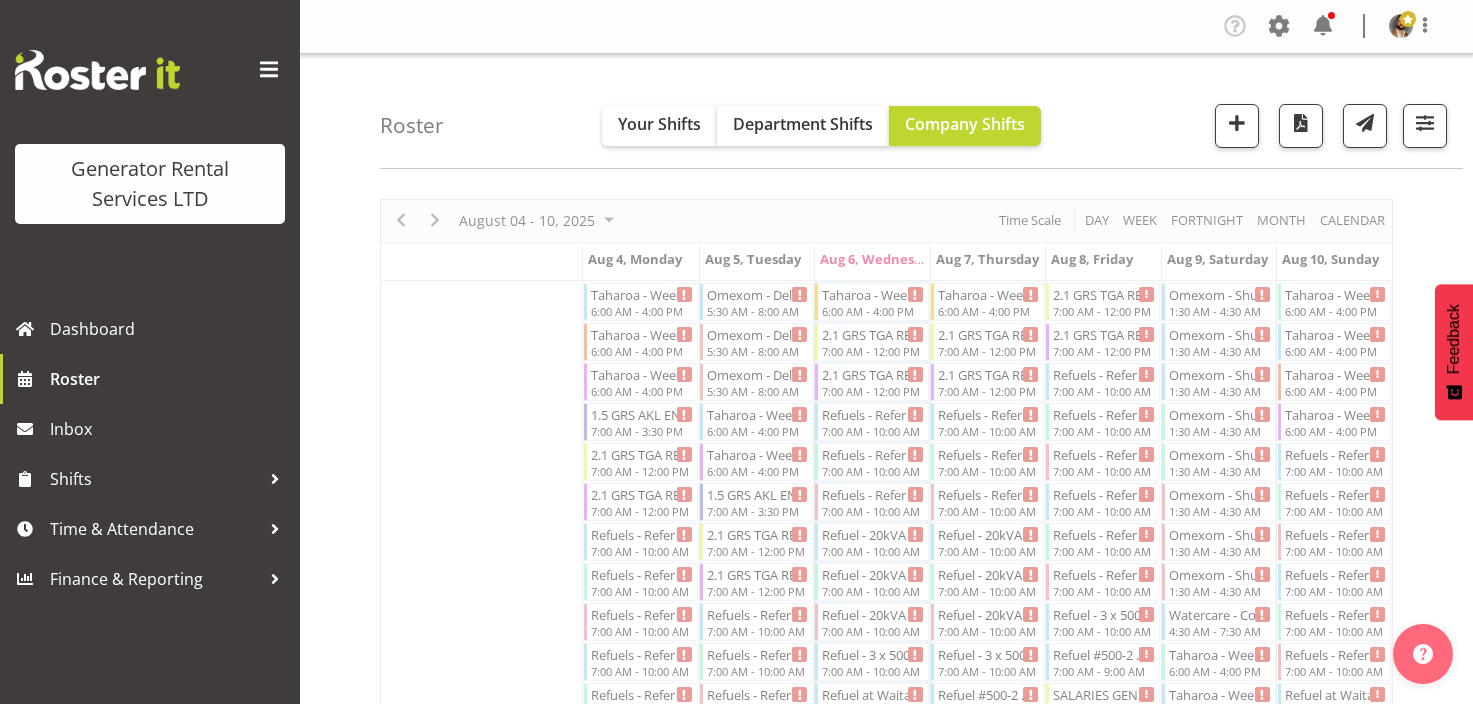 scroll, scrollTop: 0, scrollLeft: 0, axis: both 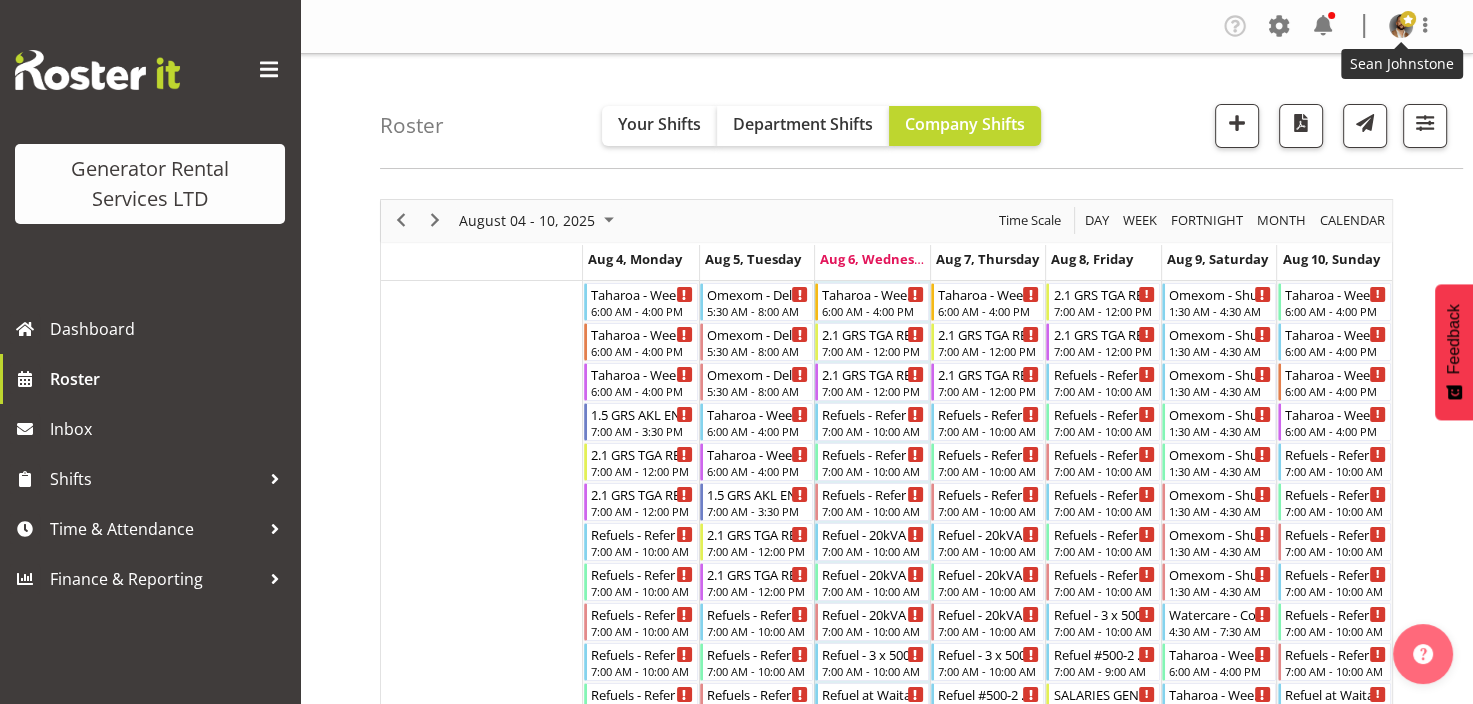 click at bounding box center (1401, 26) 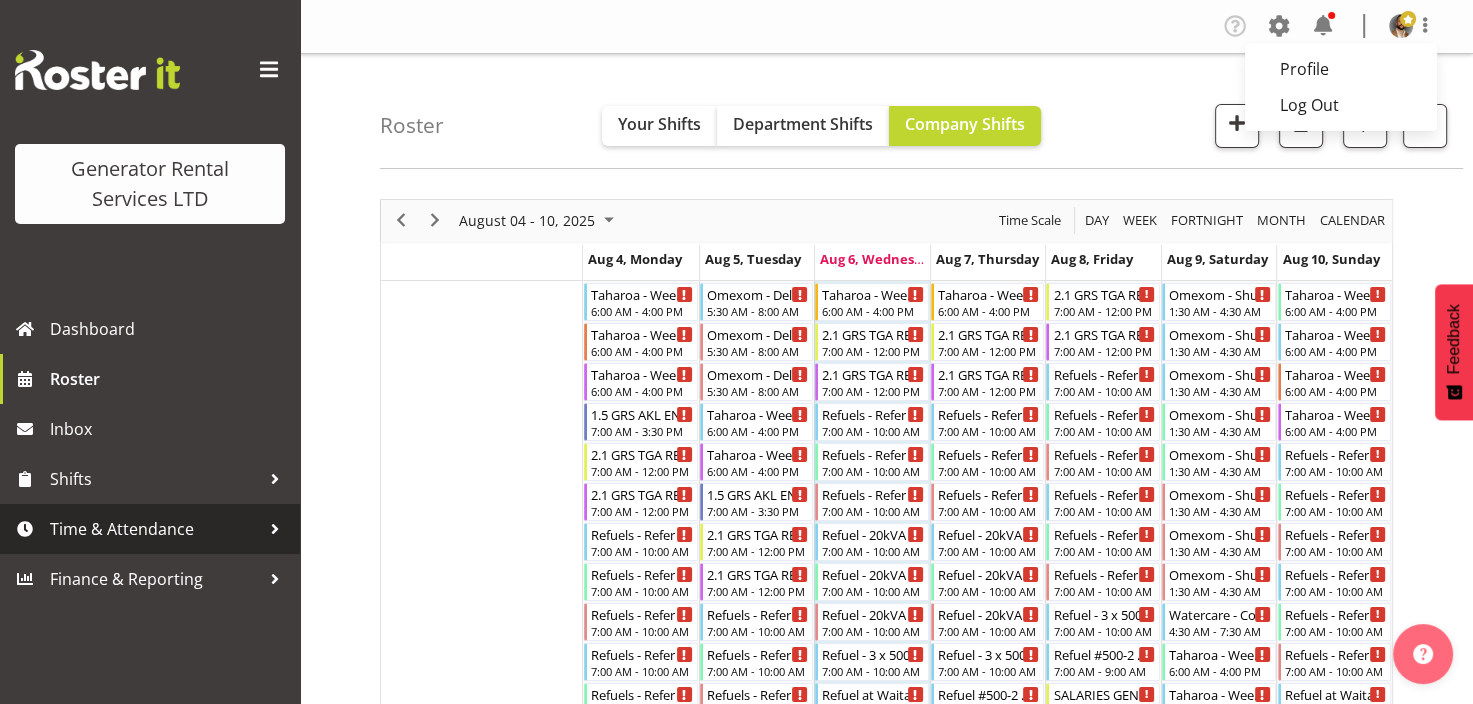 click on "Time & Attendance" at bounding box center (155, 529) 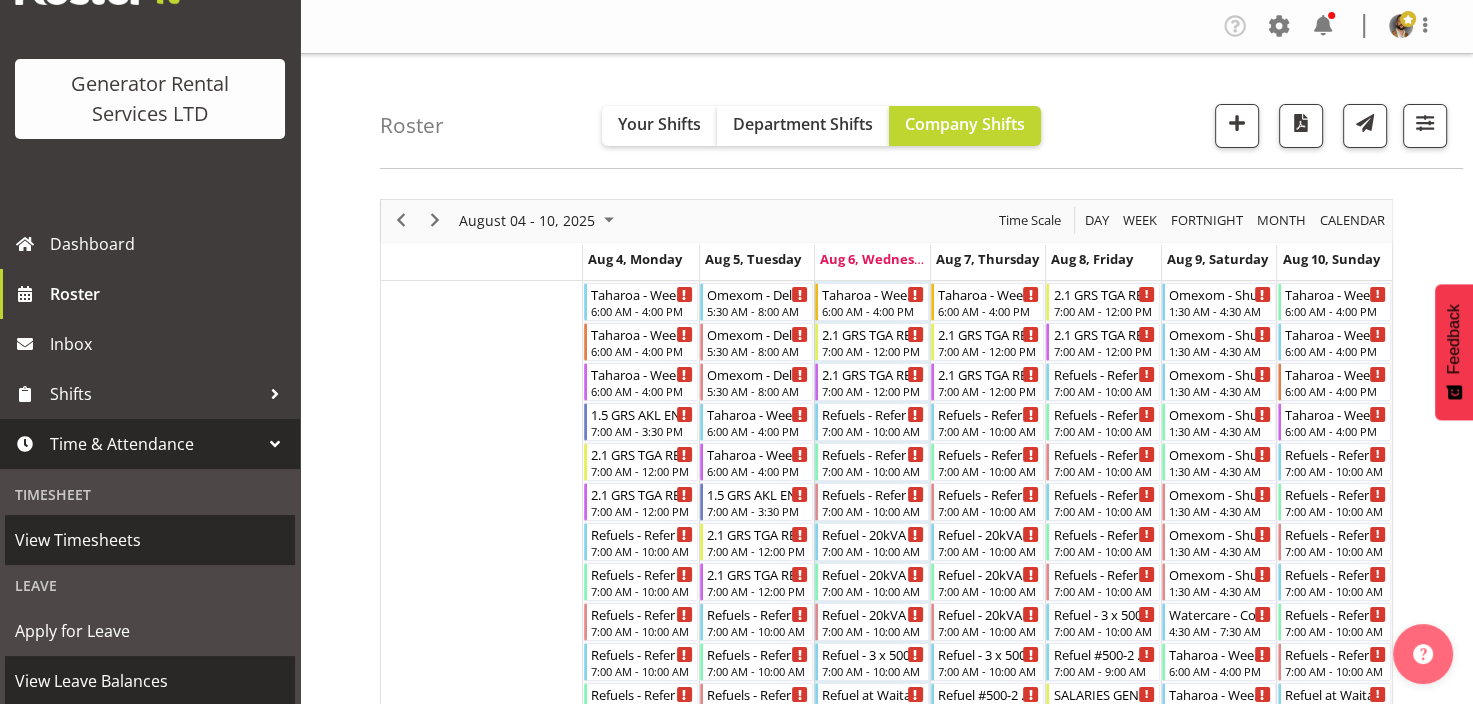 scroll, scrollTop: 200, scrollLeft: 0, axis: vertical 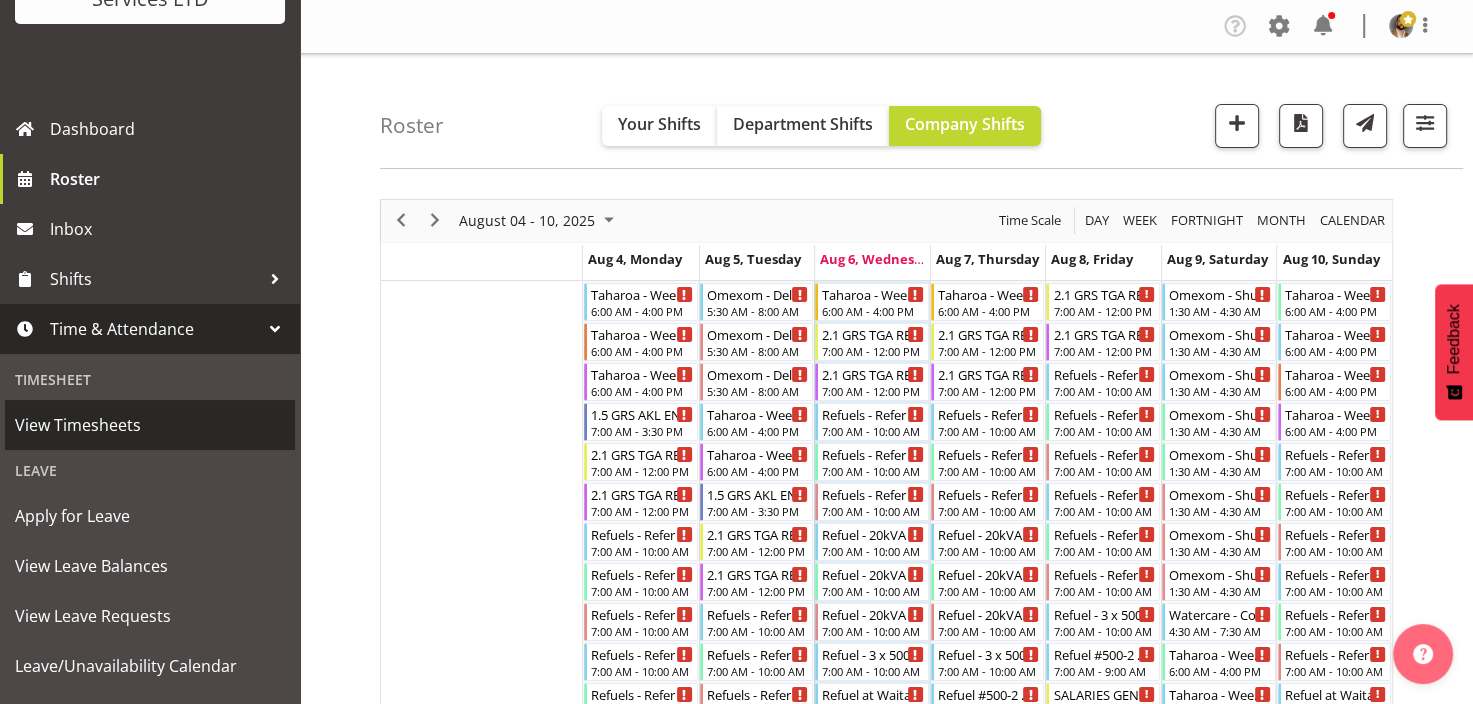click on "View Timesheets" at bounding box center [150, 425] 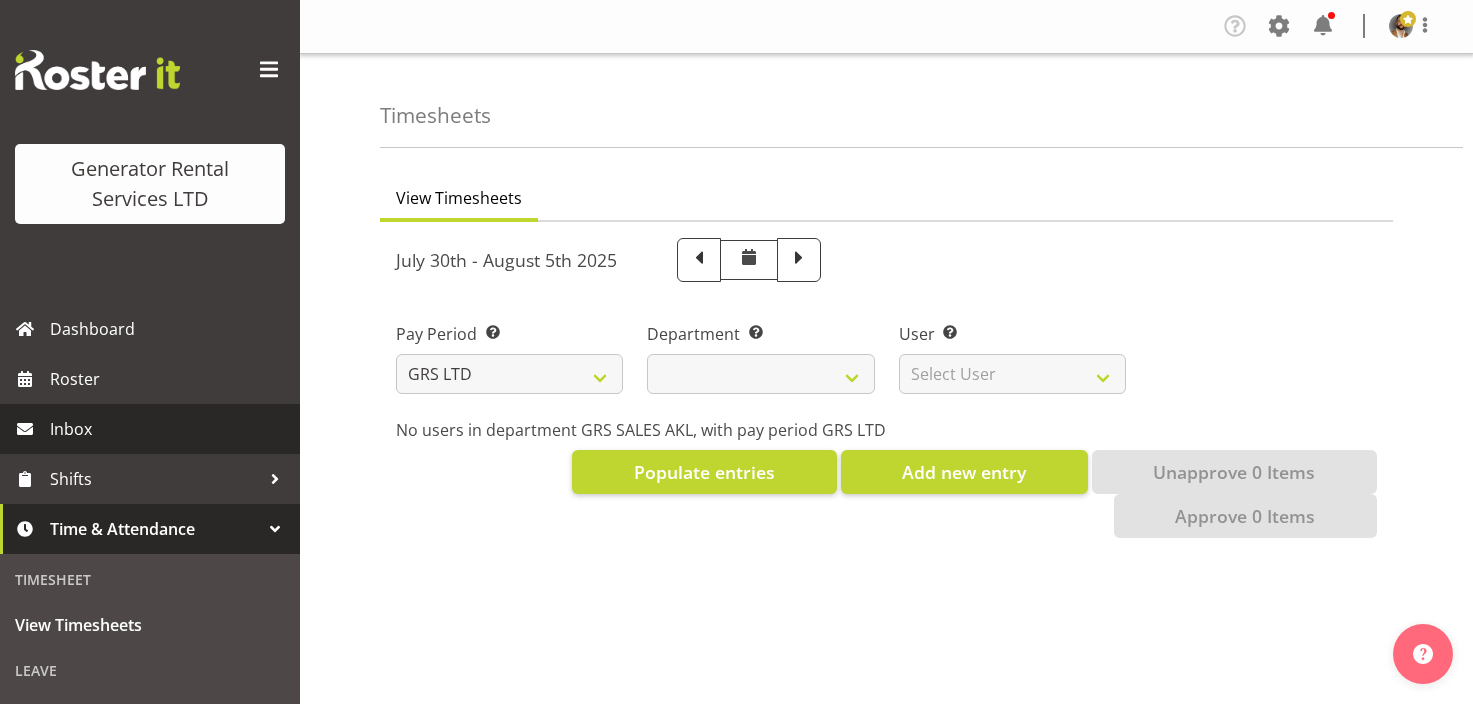 scroll, scrollTop: 0, scrollLeft: 0, axis: both 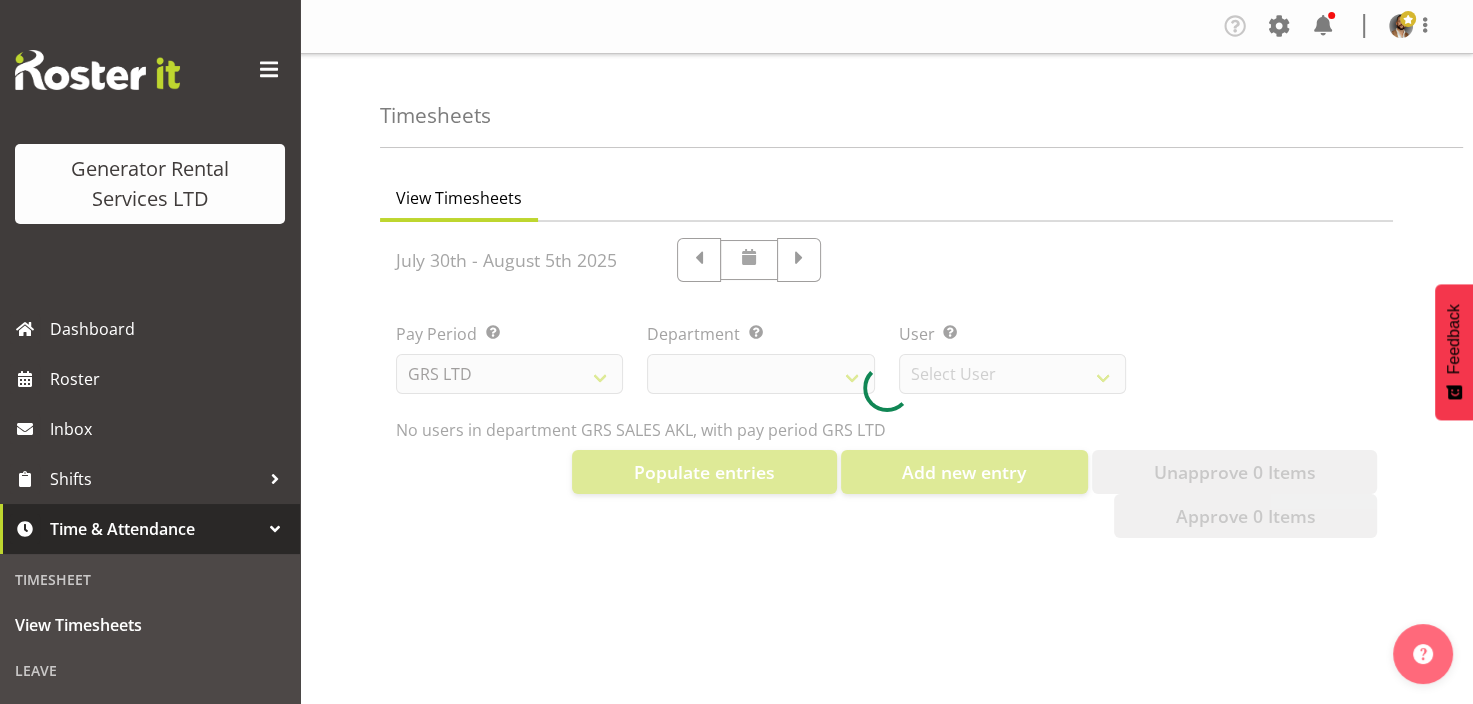 select on "141" 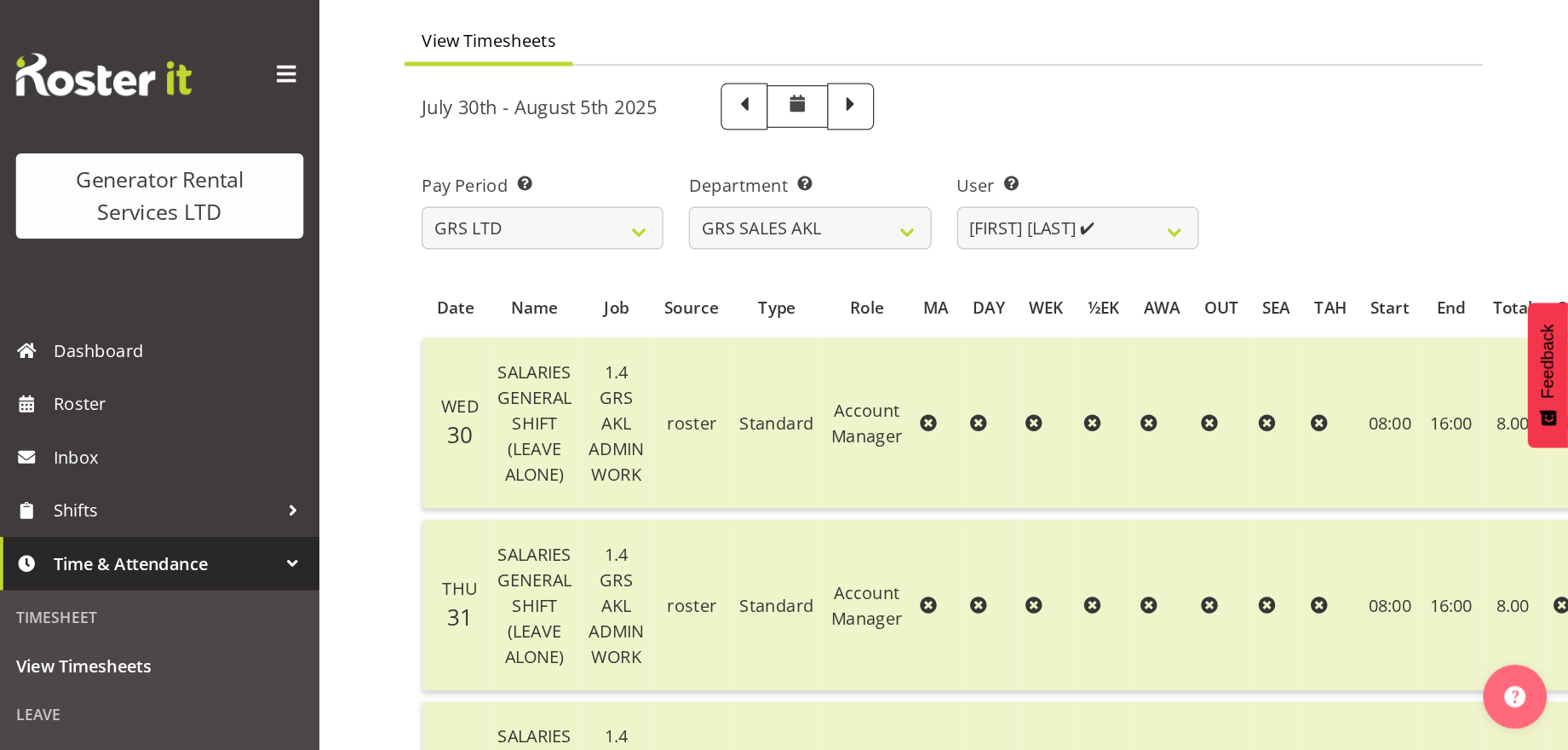 scroll, scrollTop: 85, scrollLeft: 0, axis: vertical 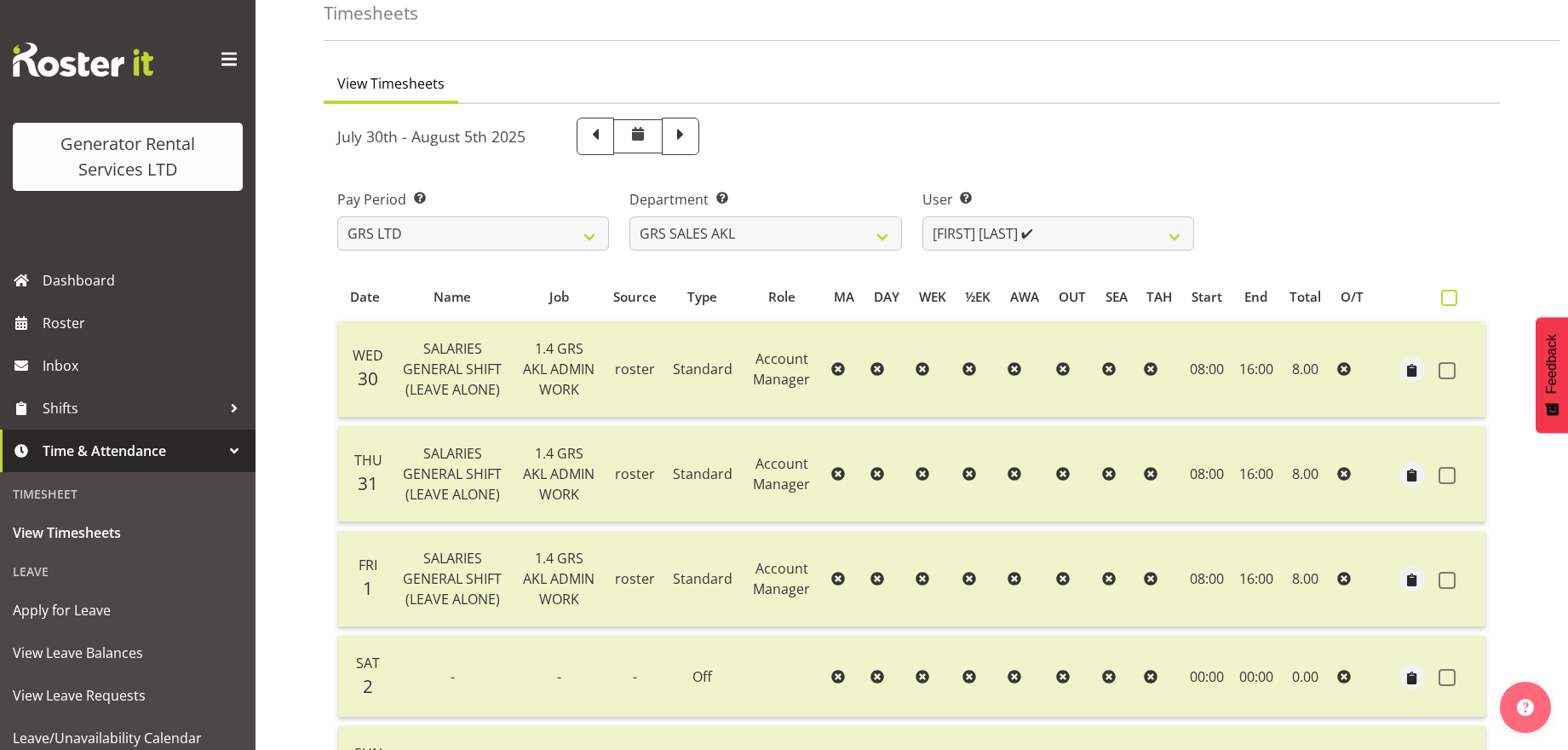 click at bounding box center (1449, 297) 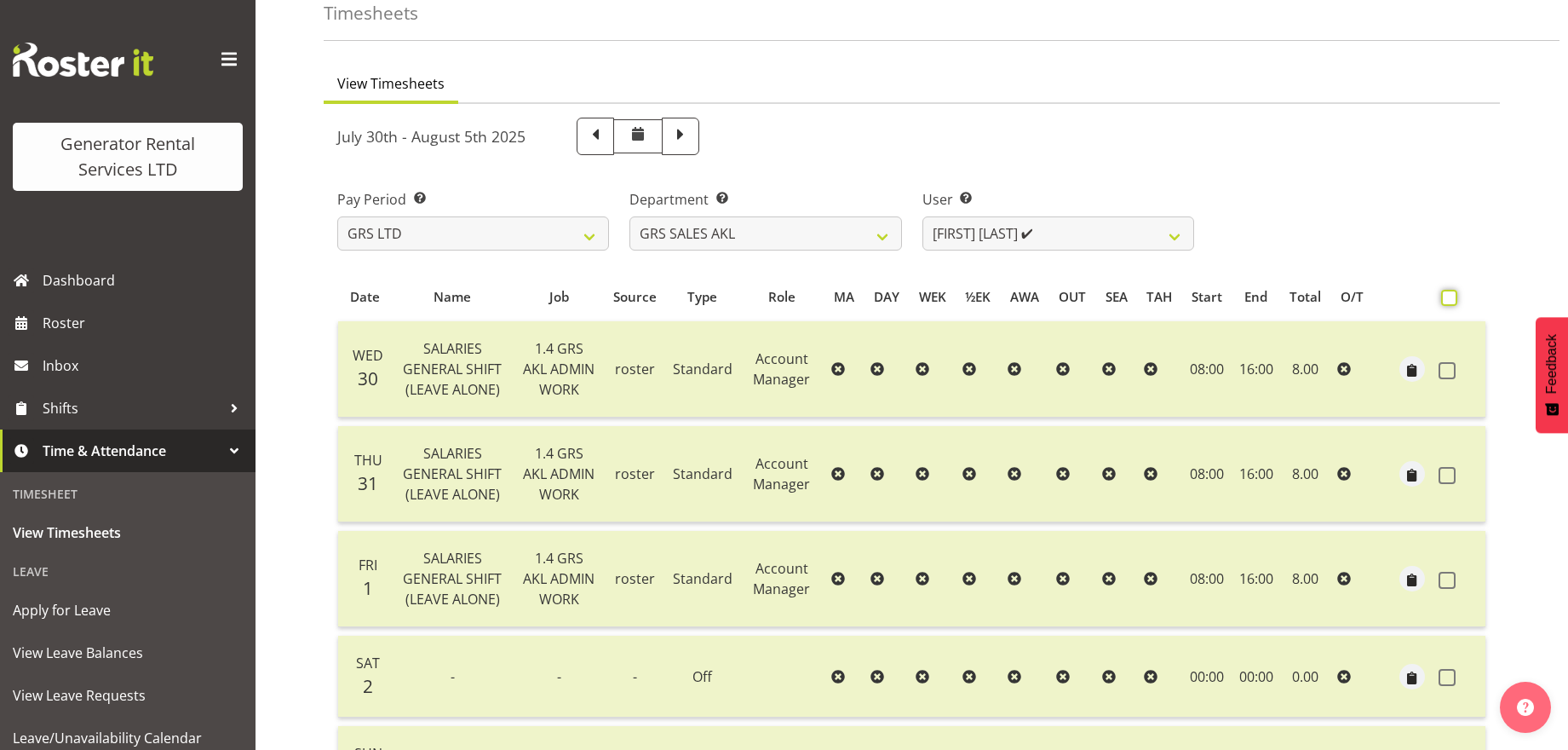click at bounding box center [1446, 297] 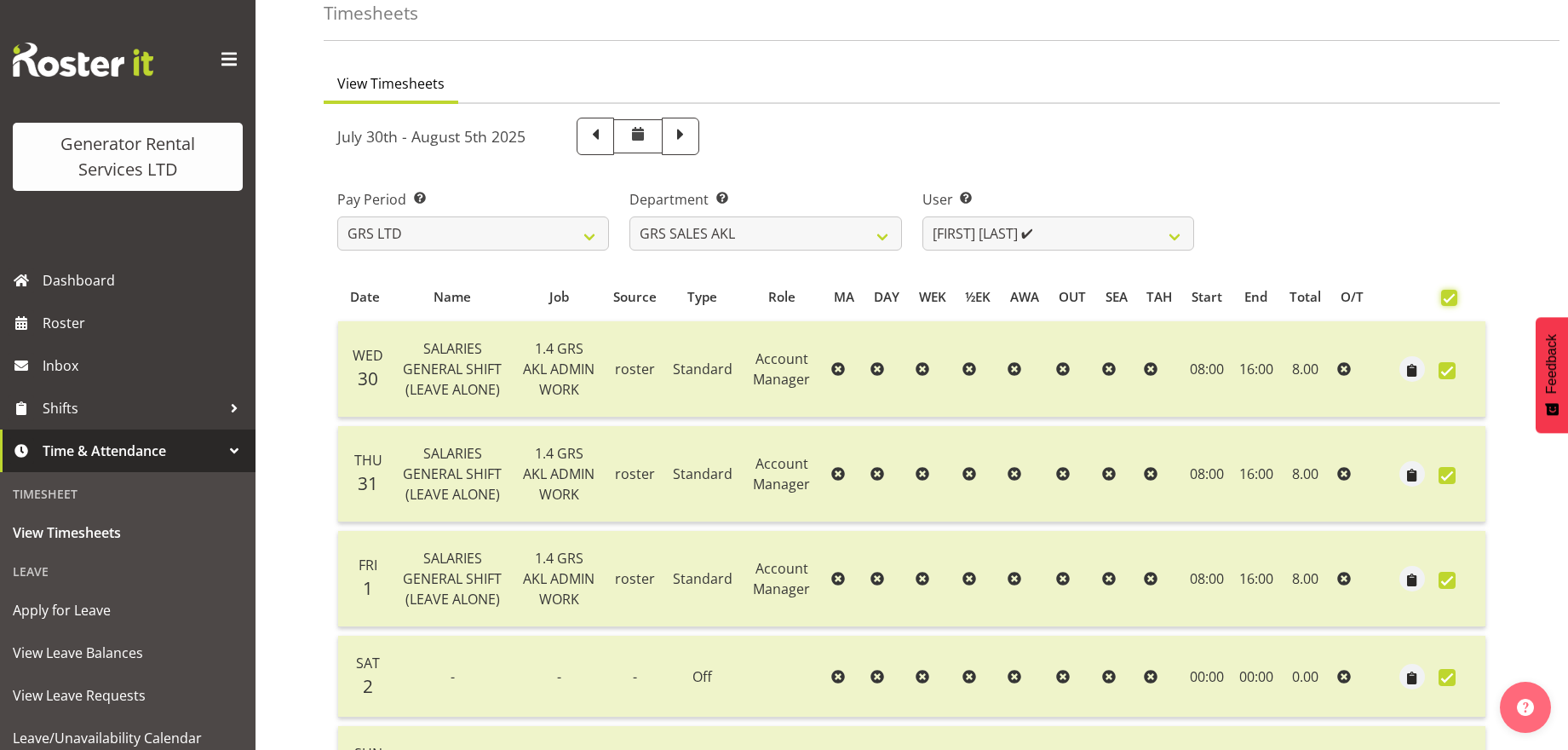 checkbox on "true" 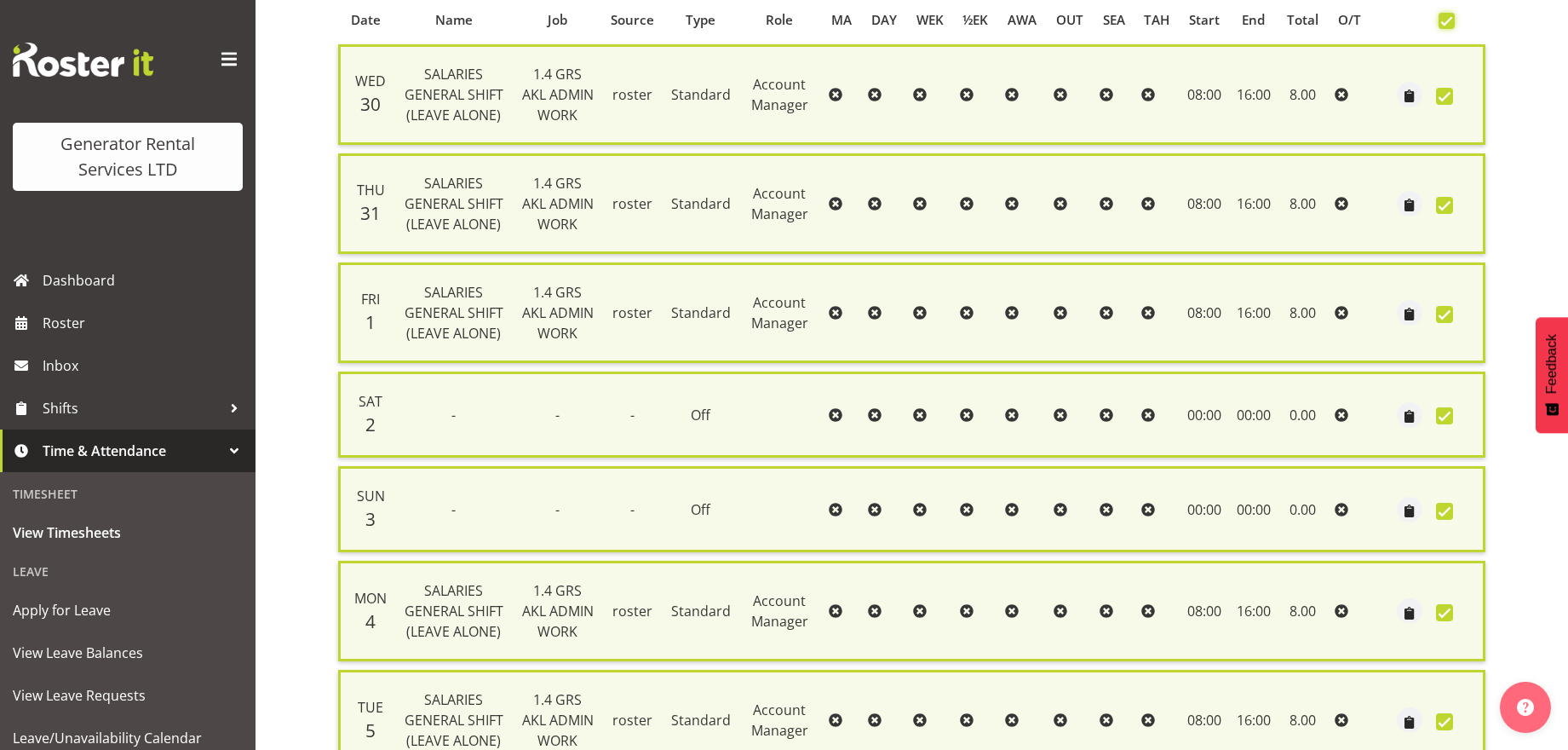 scroll, scrollTop: 521, scrollLeft: 0, axis: vertical 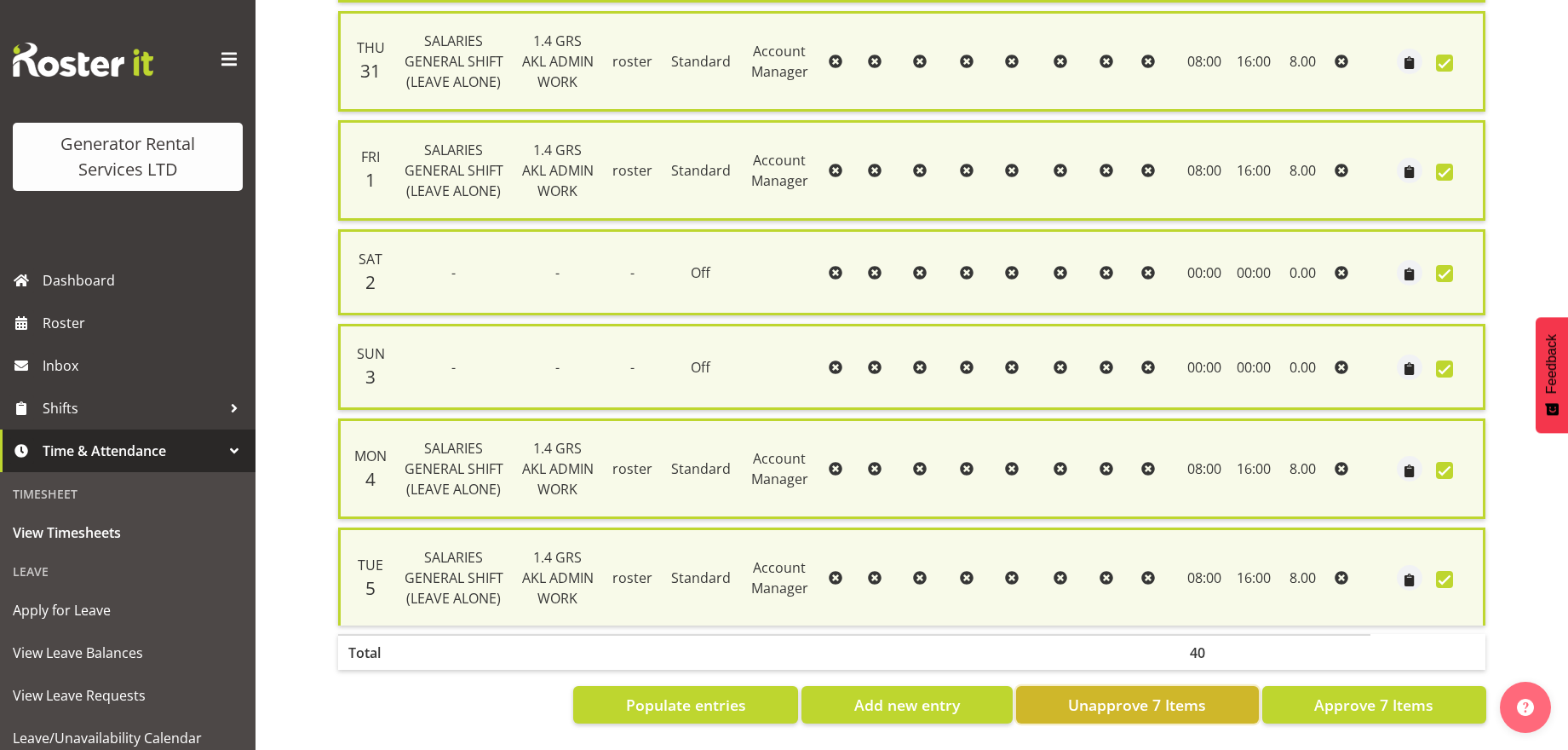 click on "Unapprove 7 Items" at bounding box center (1137, 705) 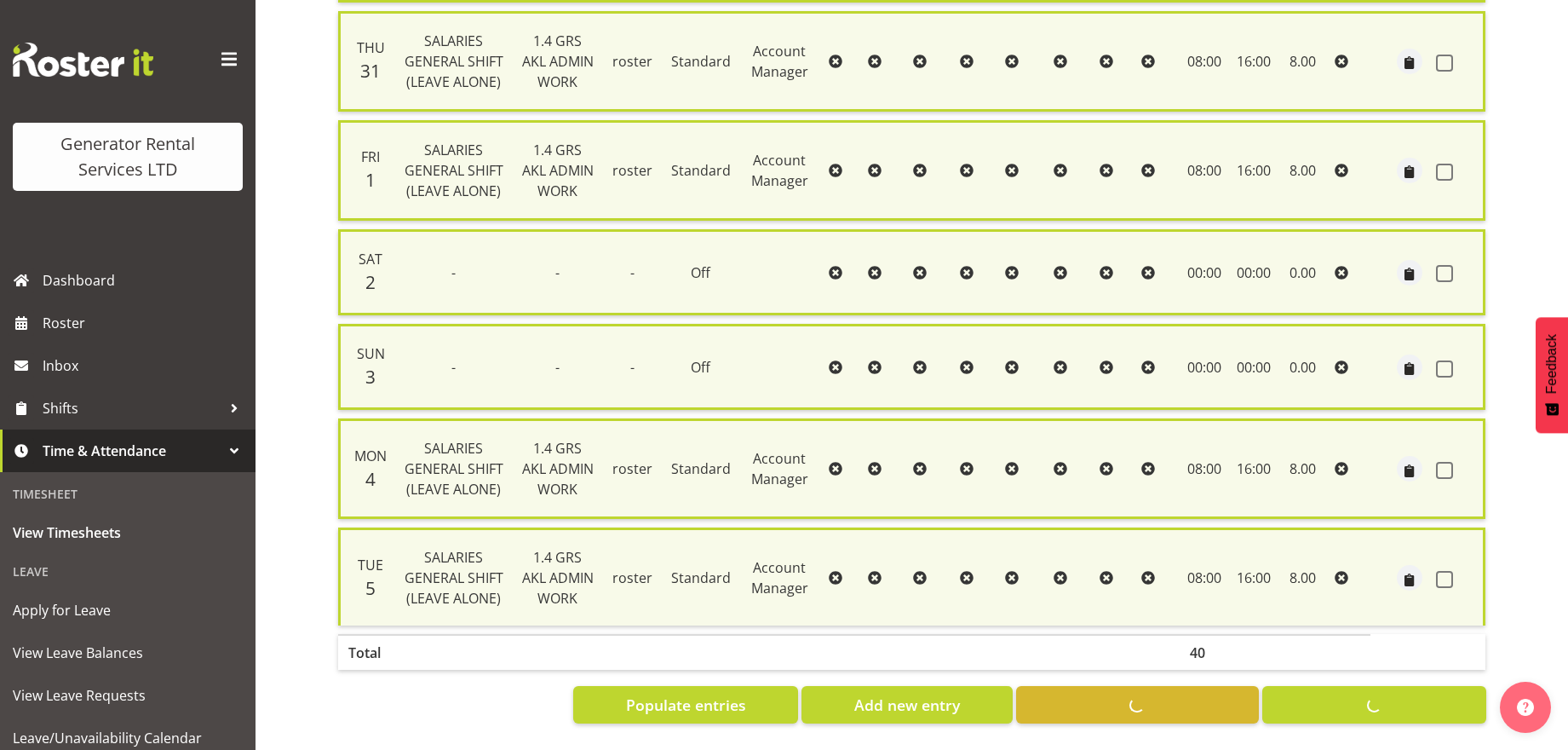 checkbox on "false" 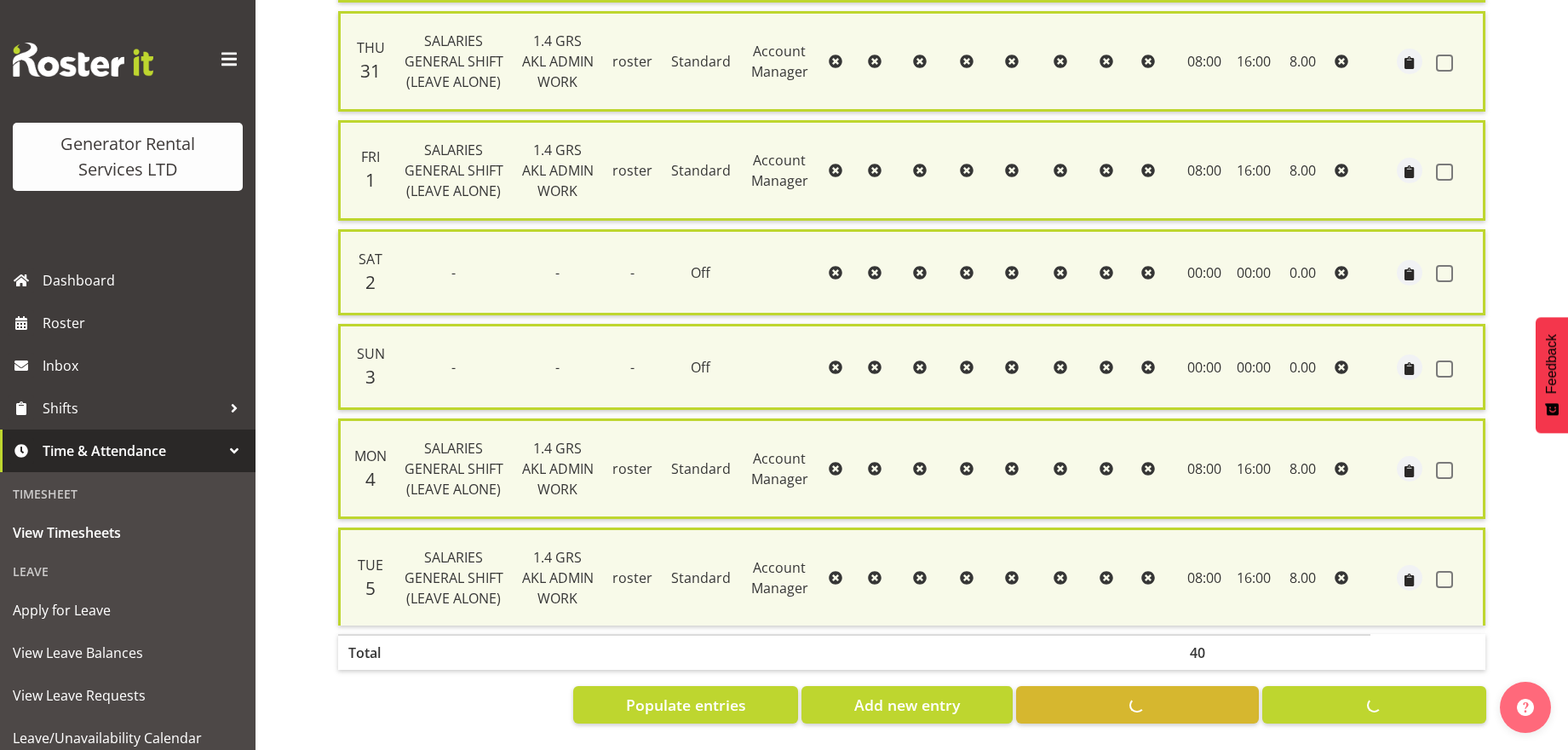 checkbox on "false" 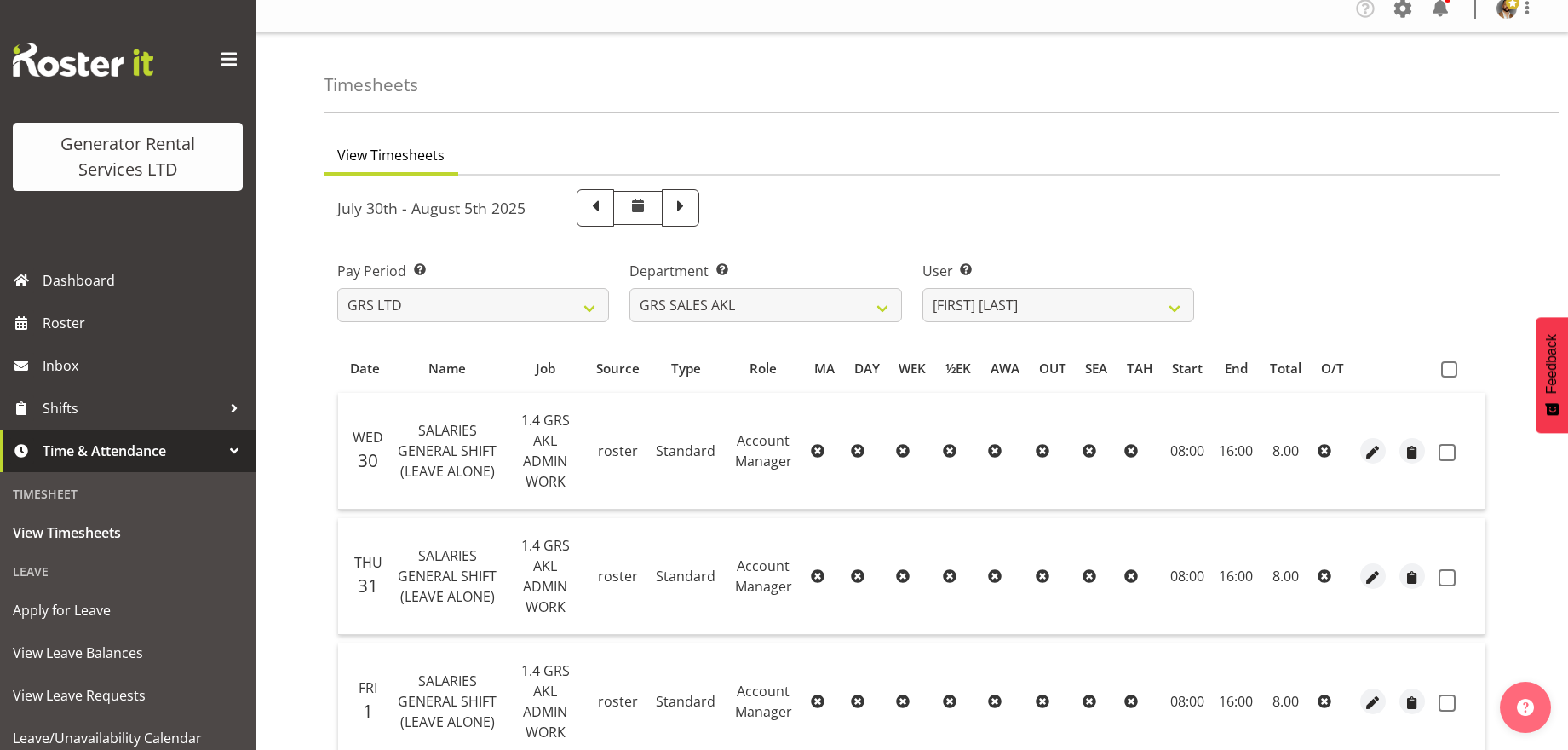 scroll, scrollTop: 12, scrollLeft: 0, axis: vertical 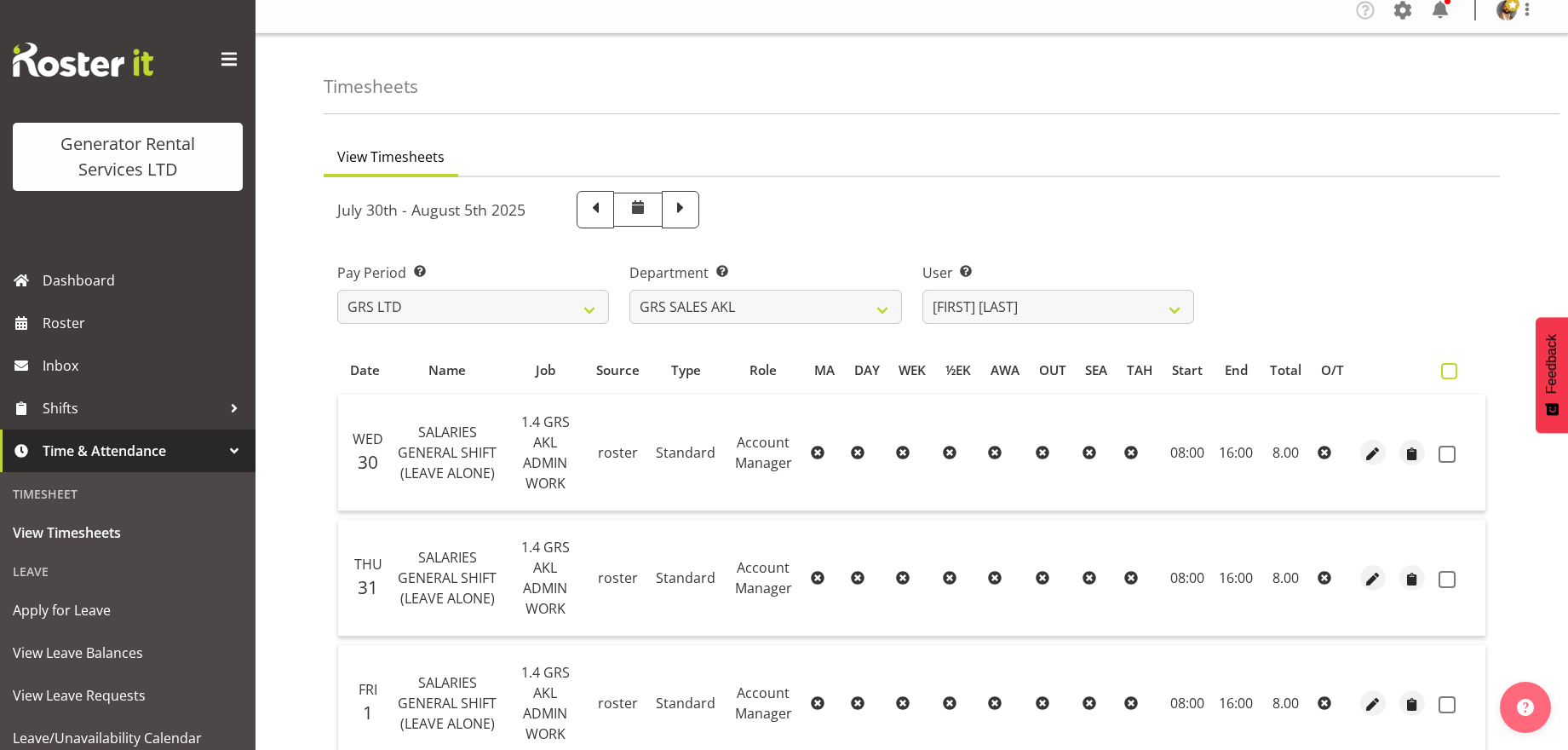 click at bounding box center (1449, 371) 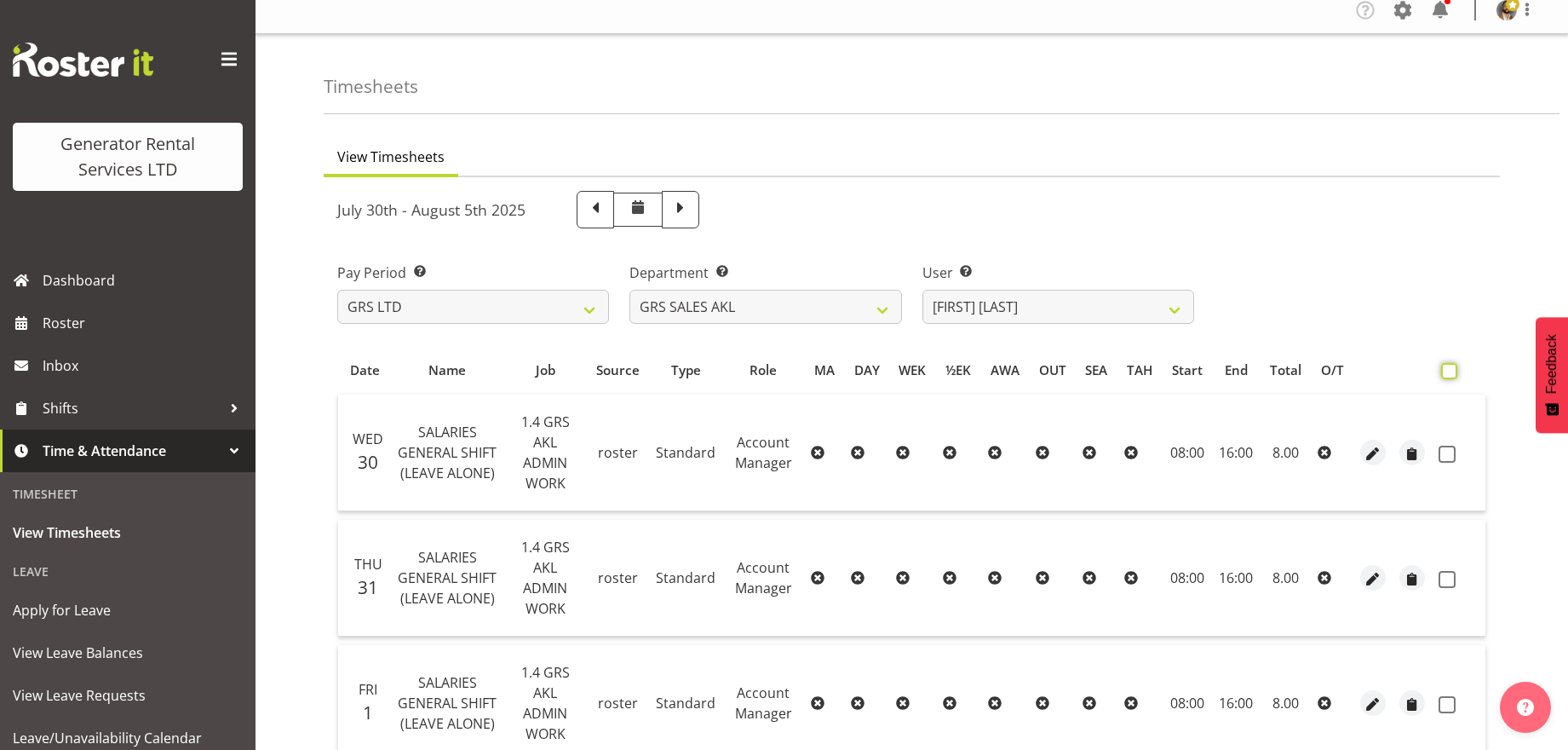 click at bounding box center [1446, 371] 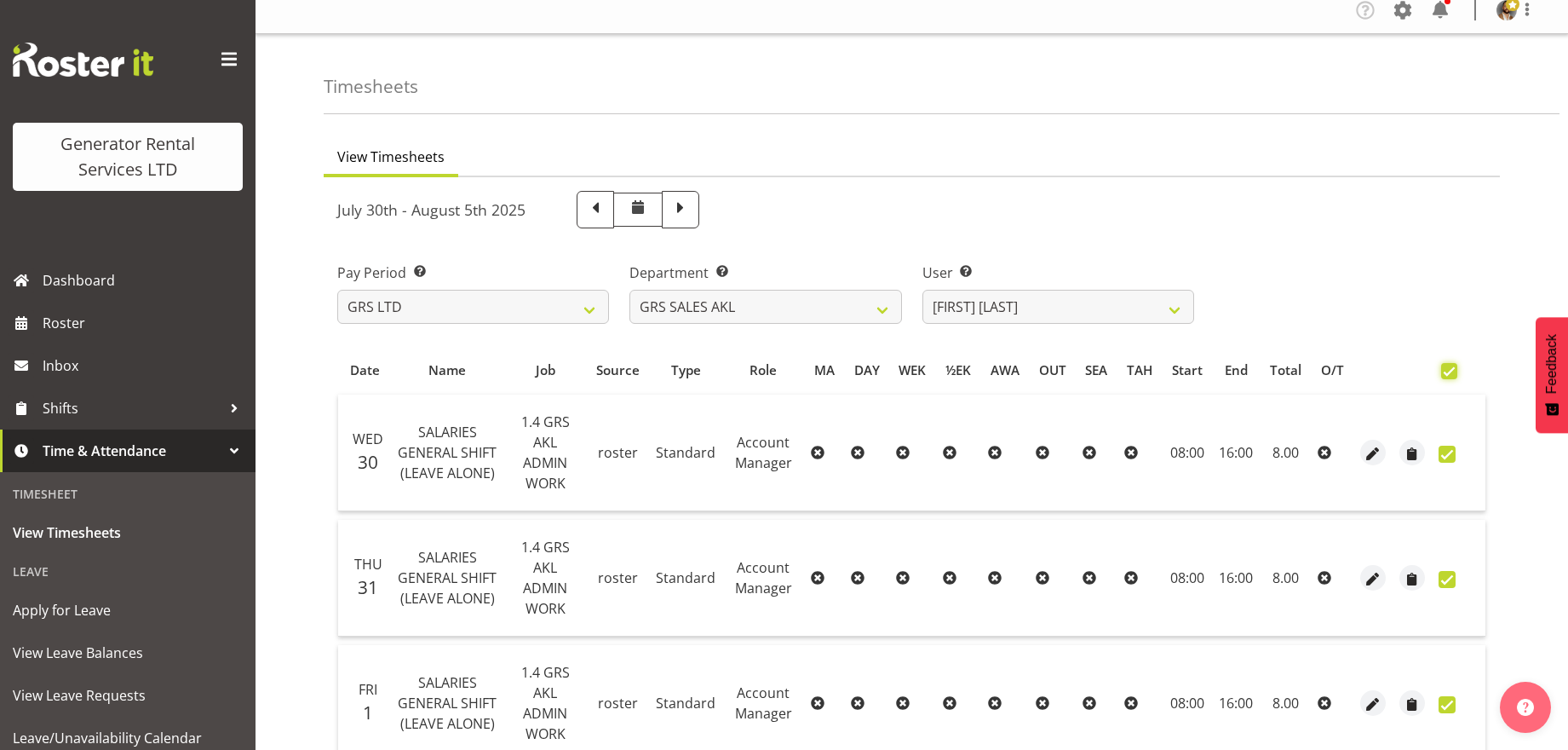 checkbox on "true" 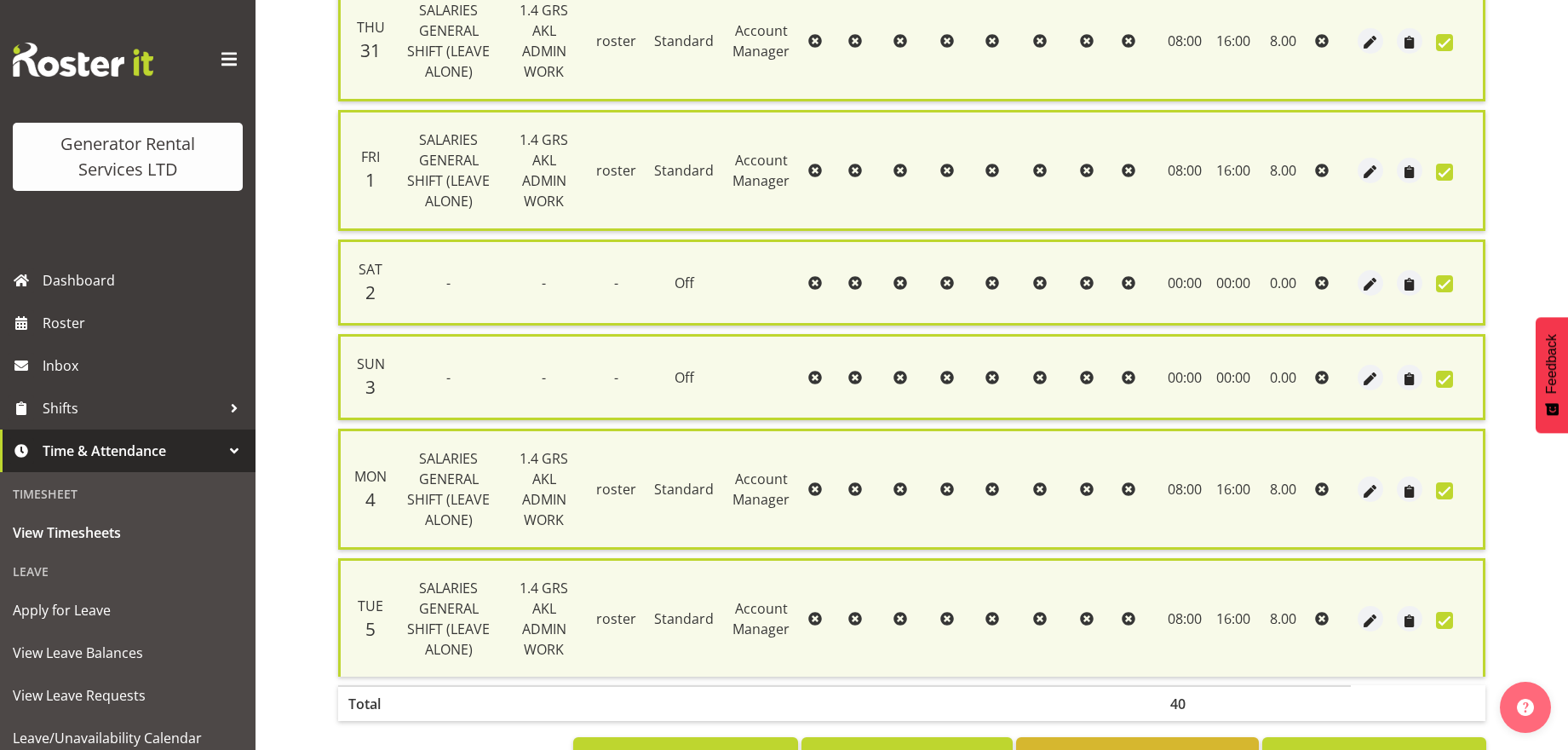 scroll, scrollTop: 623, scrollLeft: 0, axis: vertical 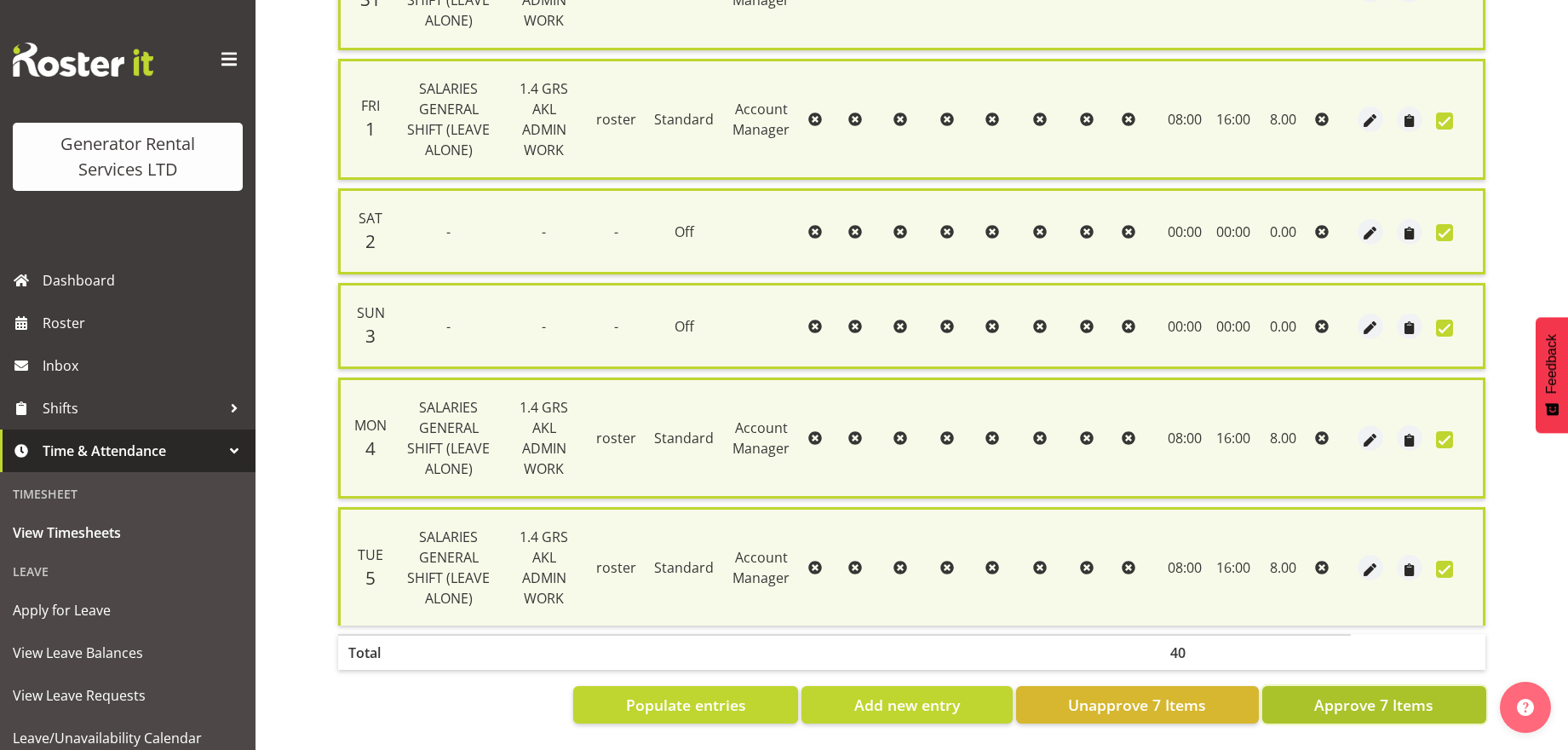 click on "Approve 7 Items" at bounding box center (1374, 705) 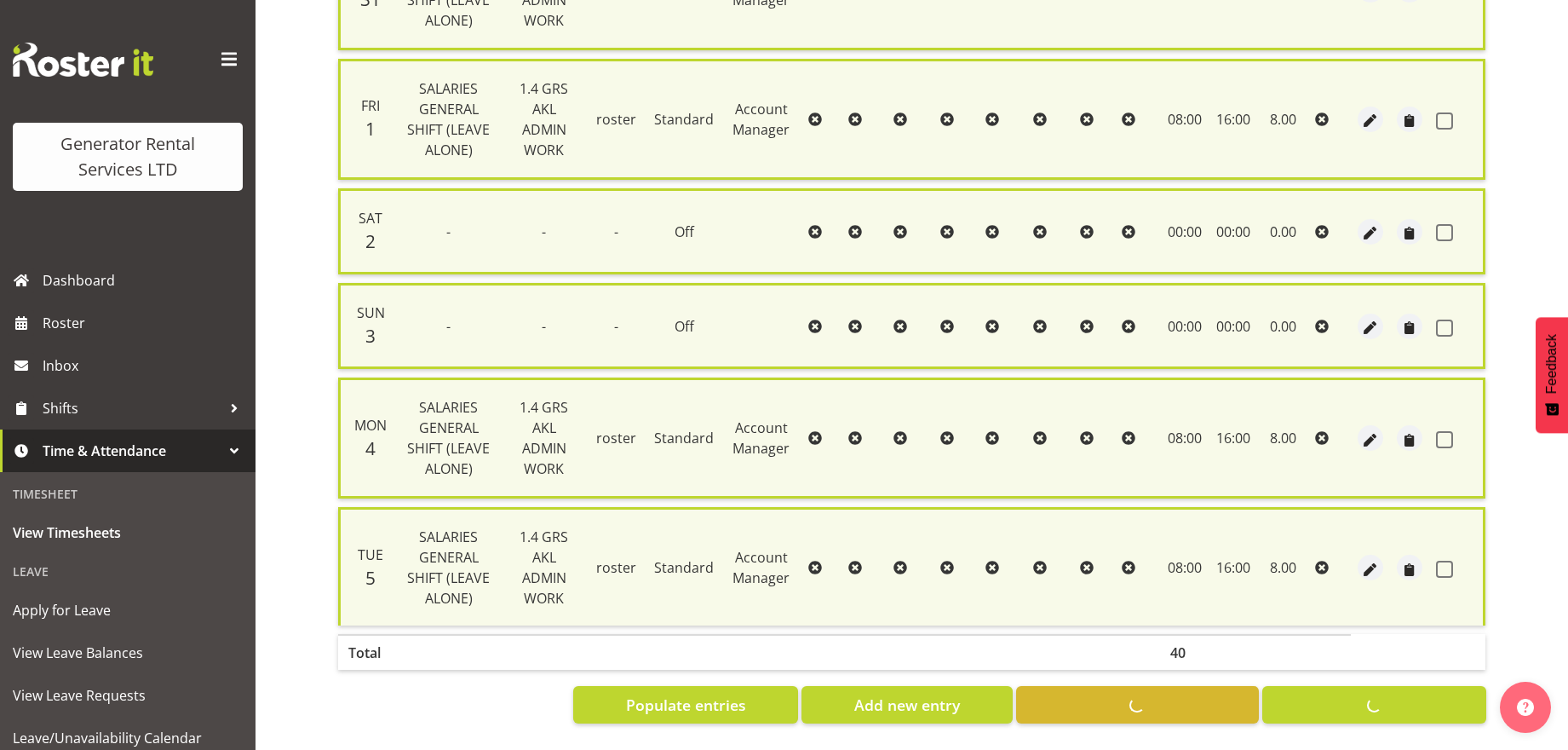 checkbox on "false" 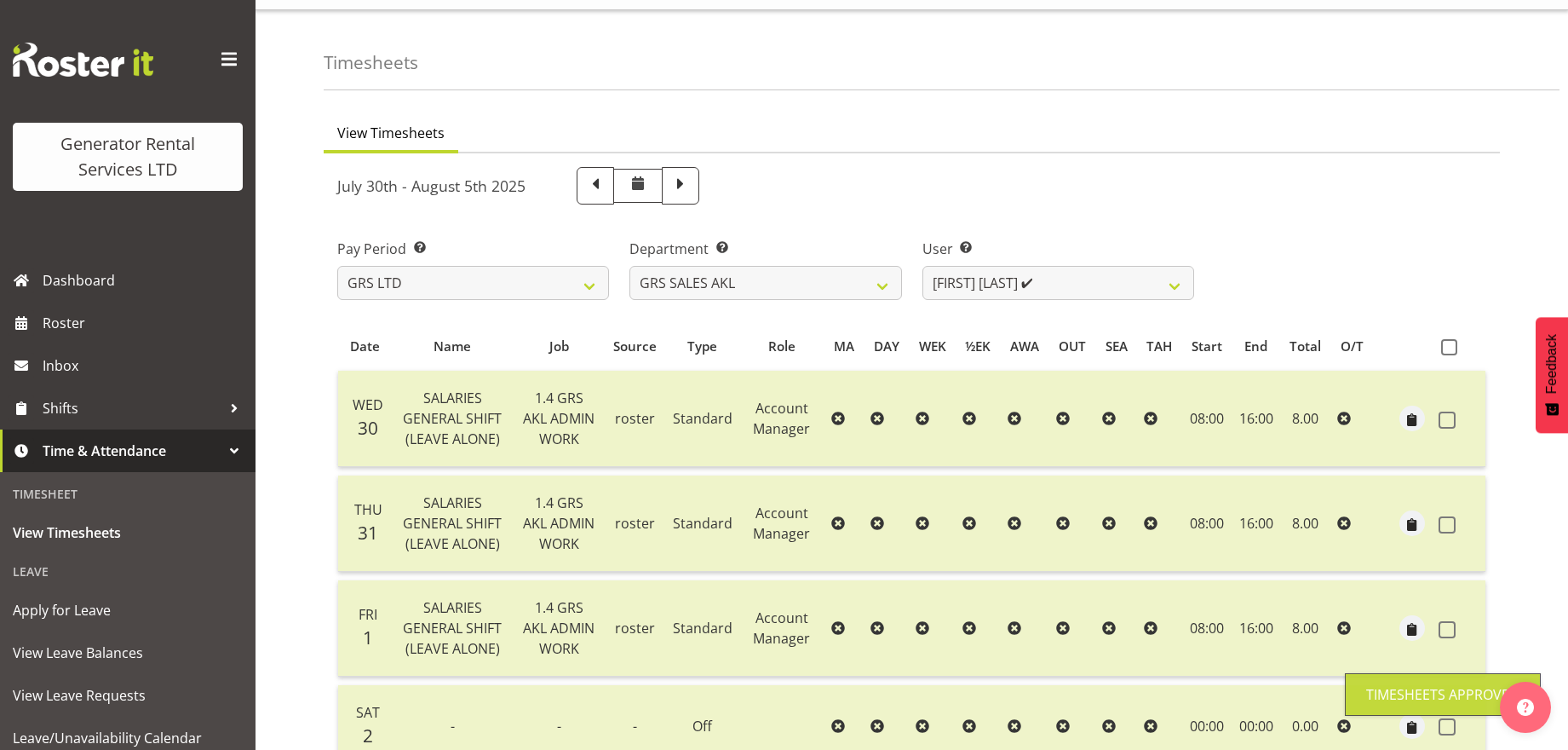 scroll, scrollTop: 0, scrollLeft: 0, axis: both 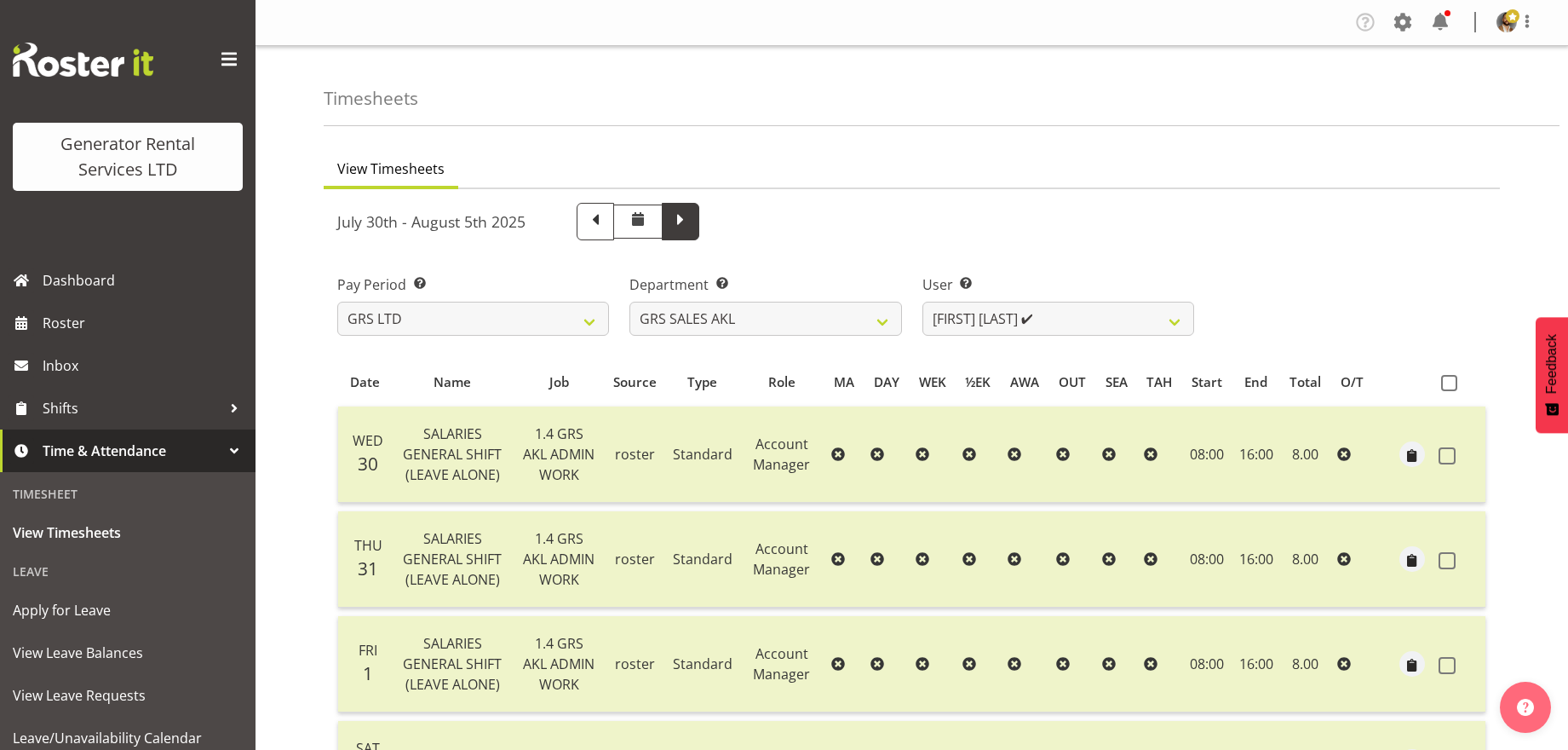 click at bounding box center (681, 220) 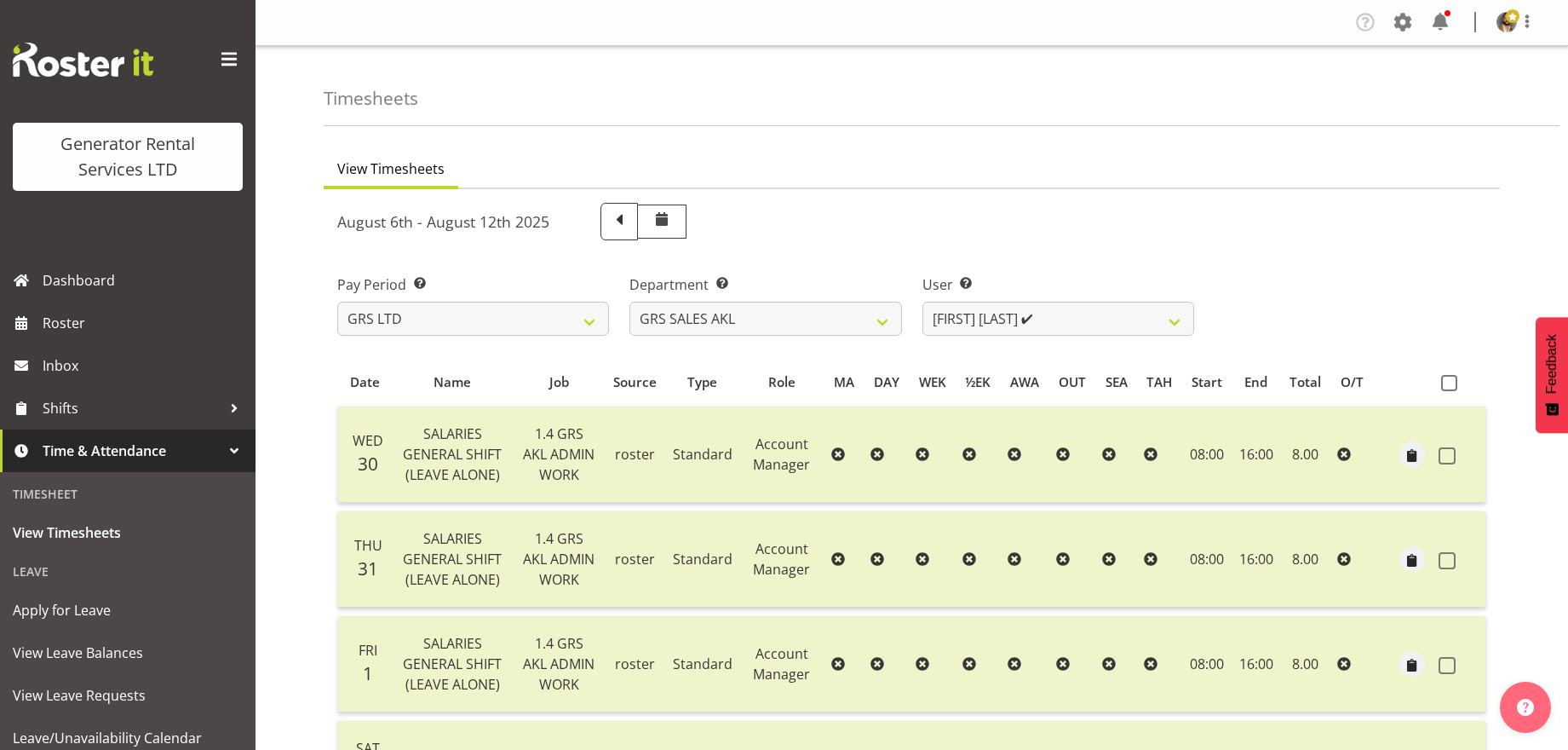 select 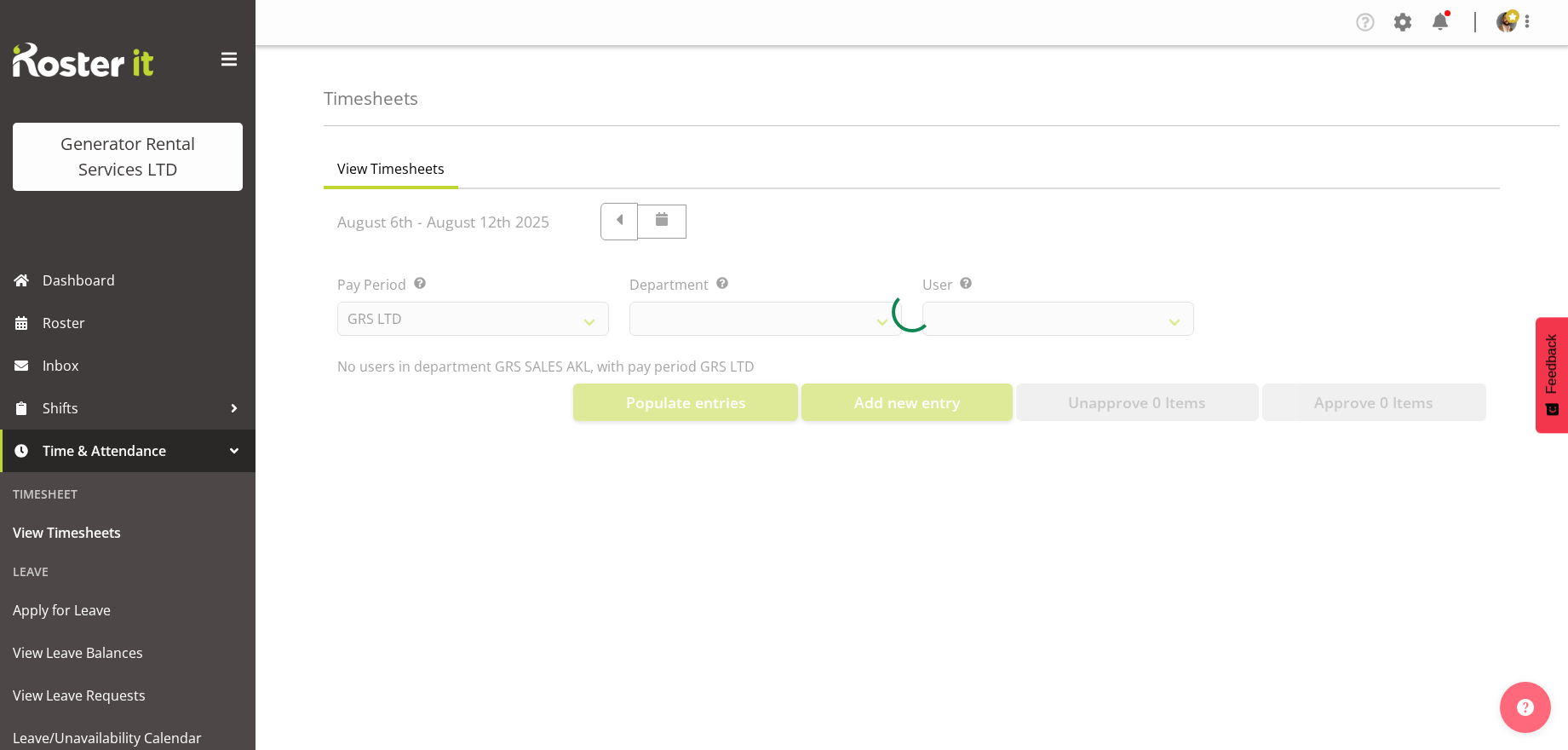 select on "141" 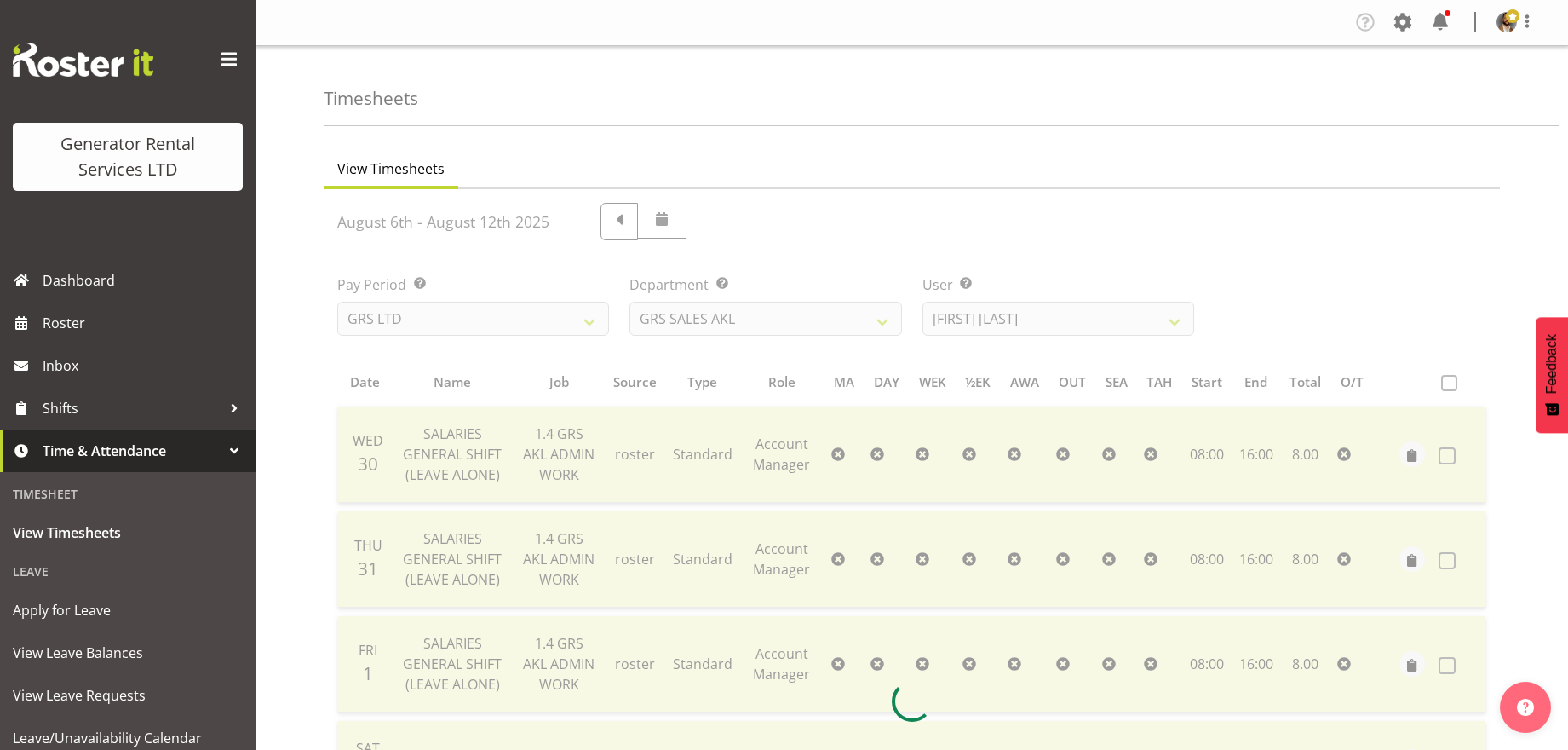 click at bounding box center [911, 701] 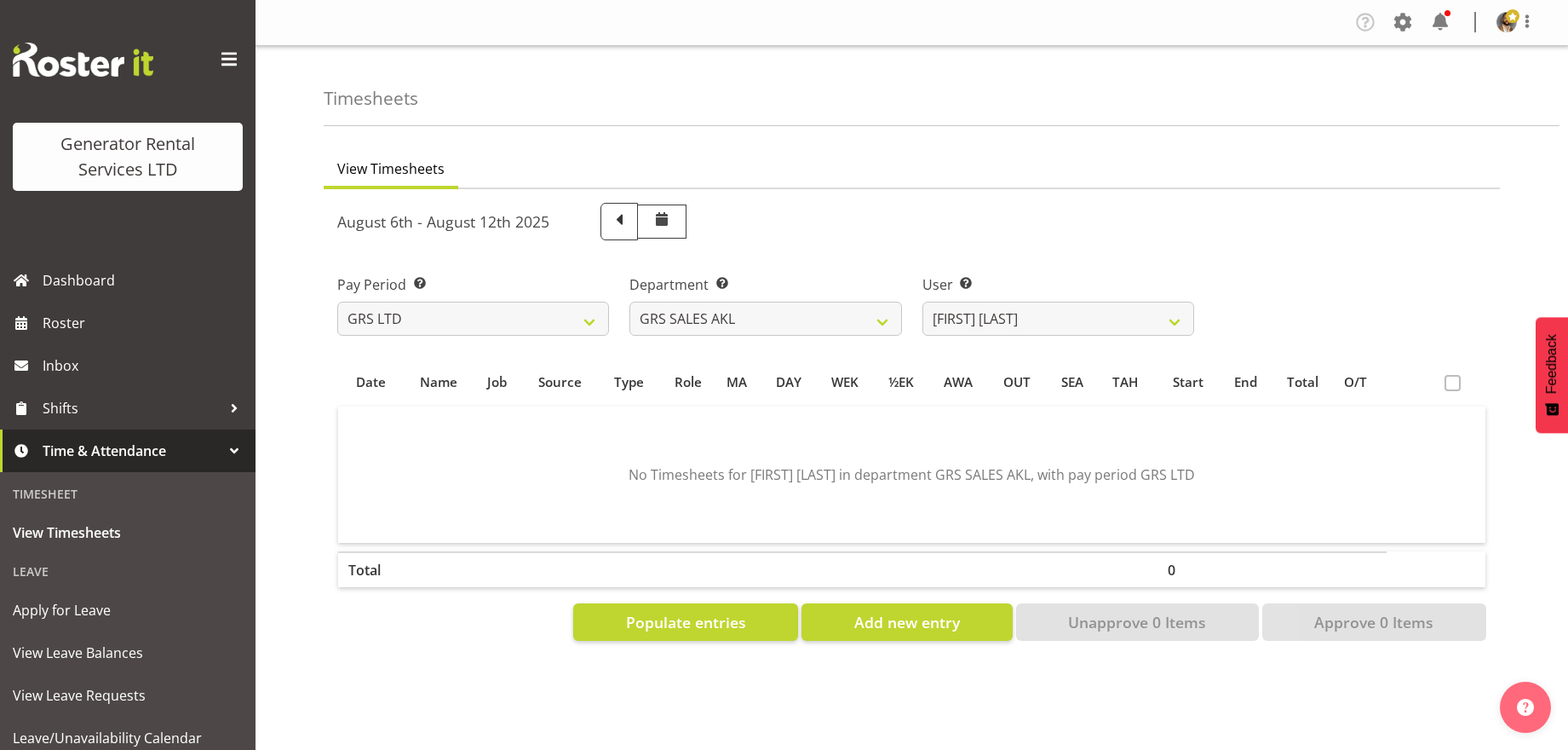 click at bounding box center (619, 220) 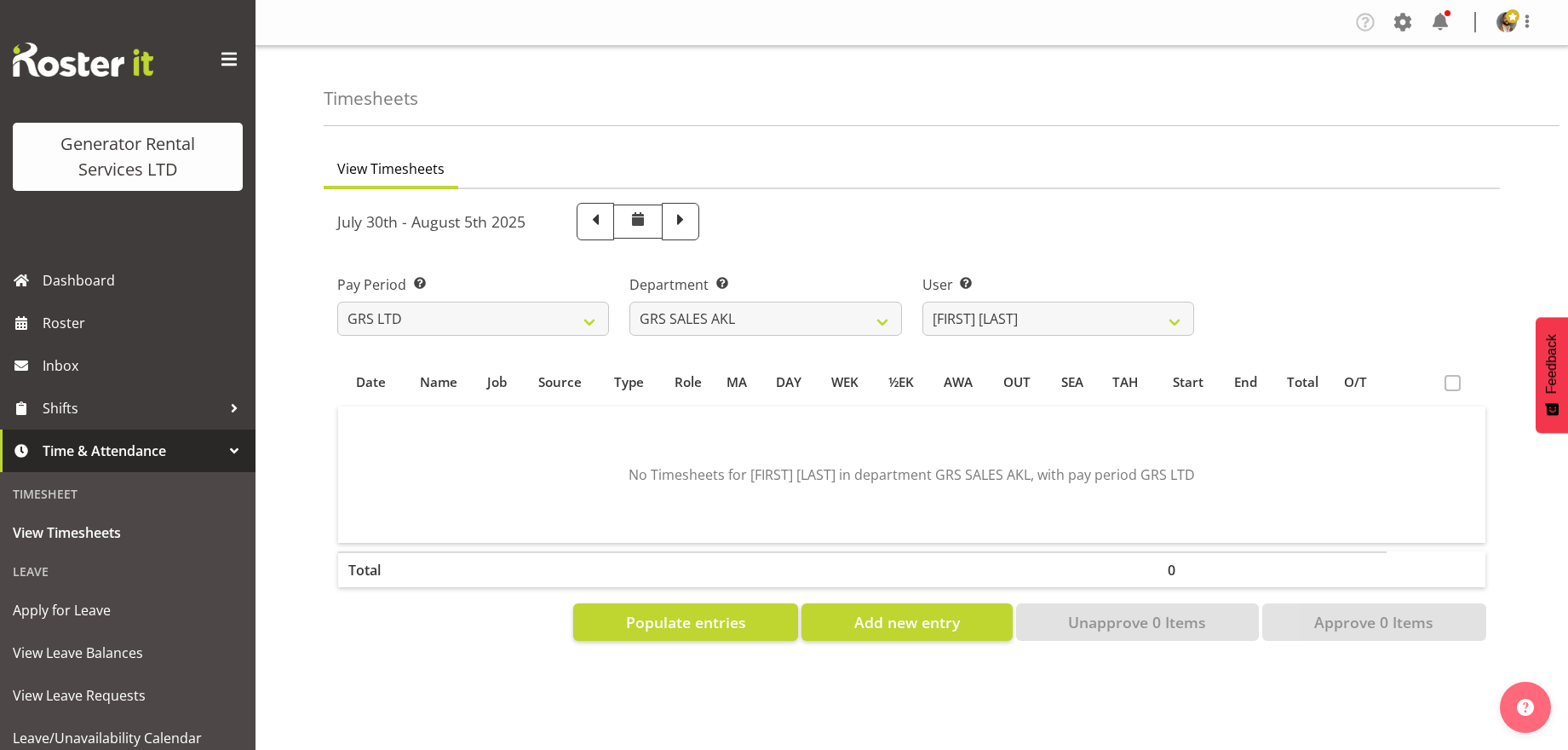 select 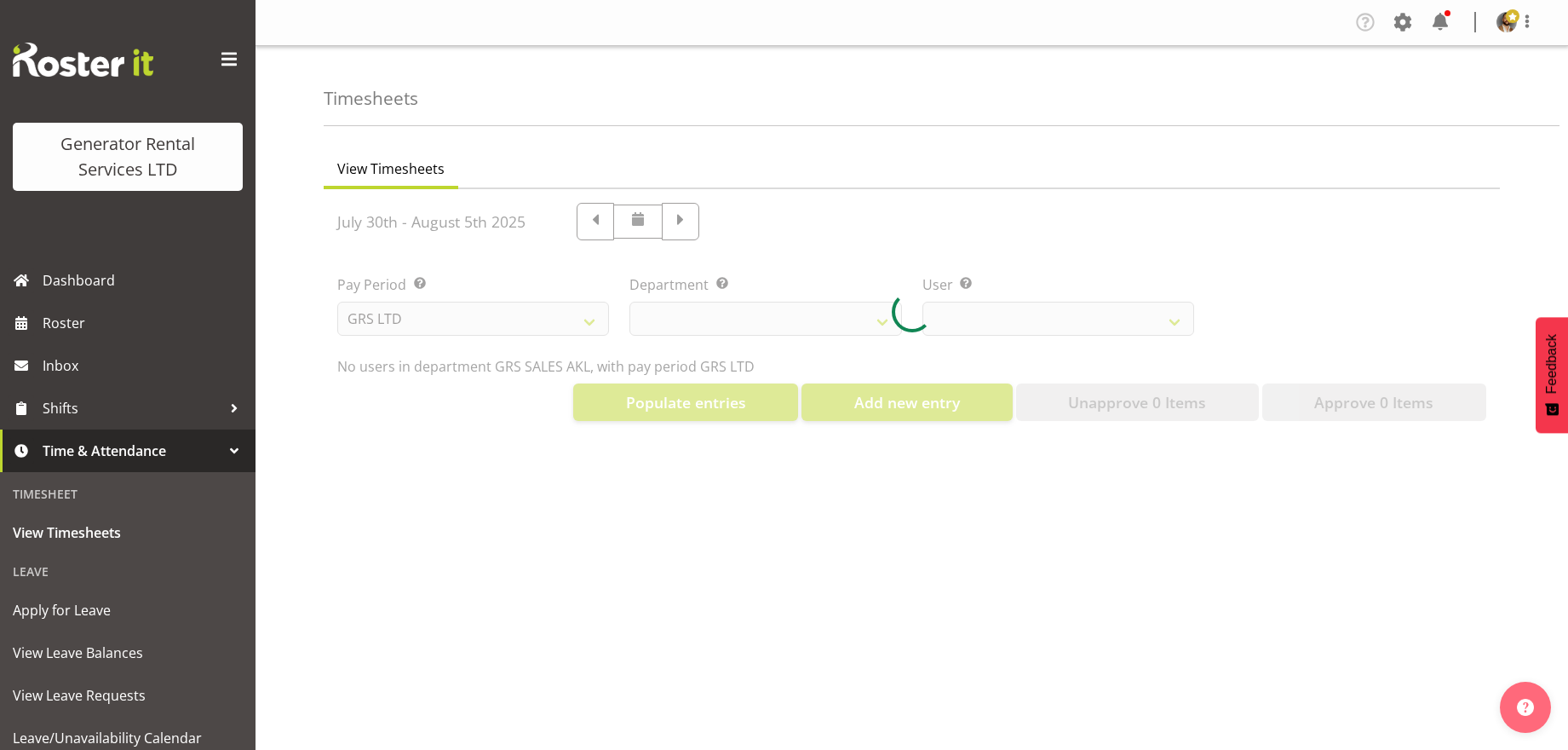 select on "141" 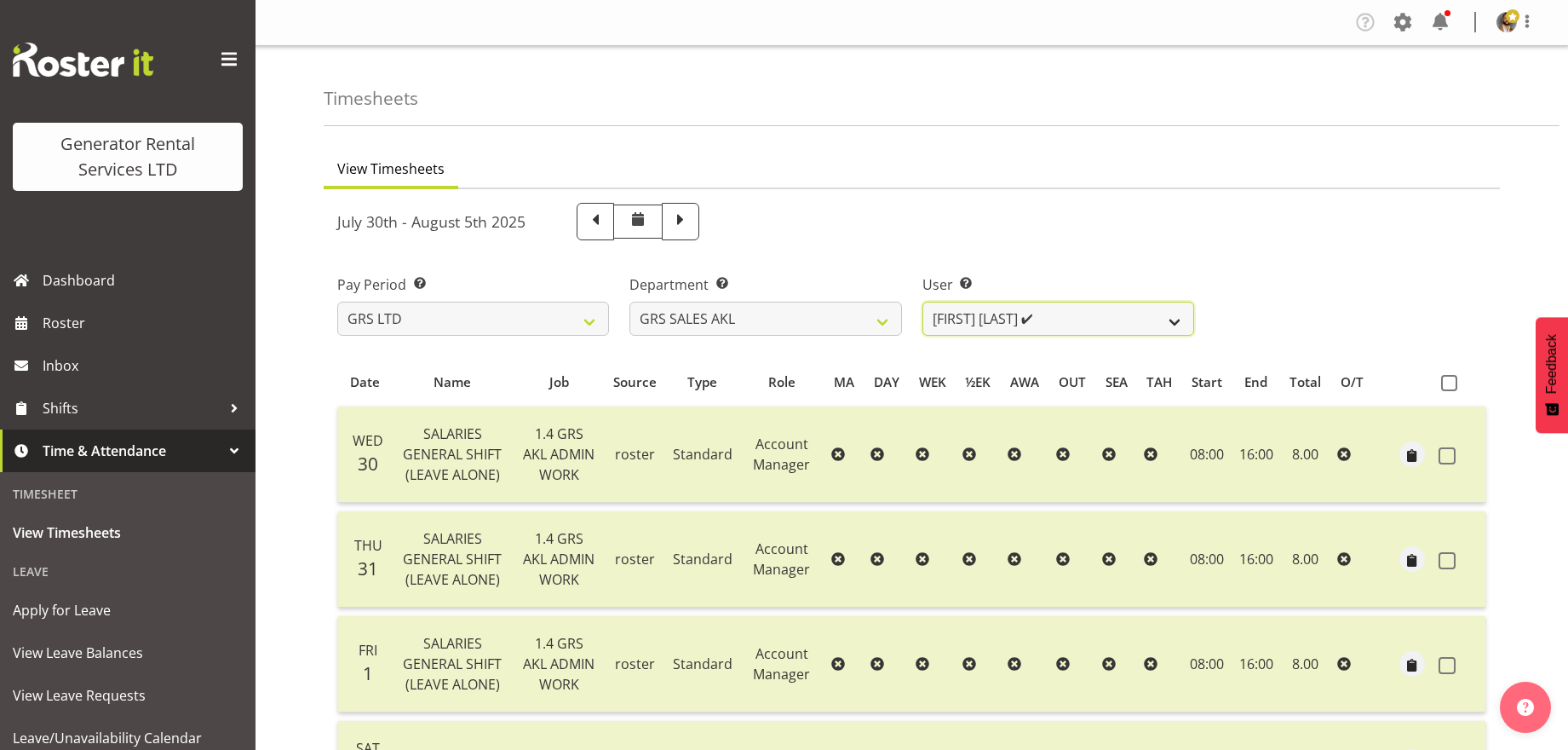 click on "Hamish MacMillan
✔
Kay Campbell
✔
Rick Ankers
✔
Ryan Paulsen
✔
Sean Johnstone
❌" at bounding box center [1058, 319] 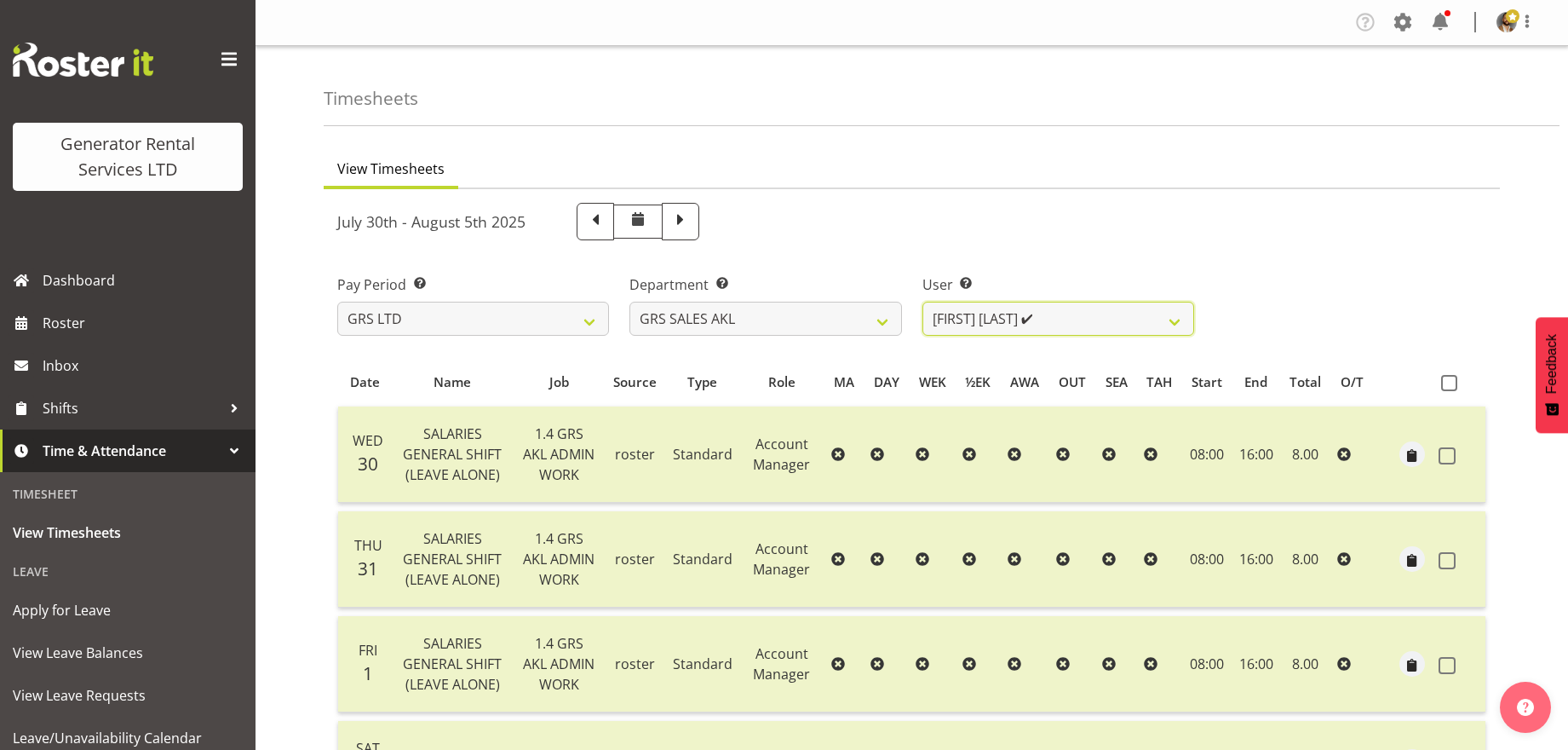 select on "182" 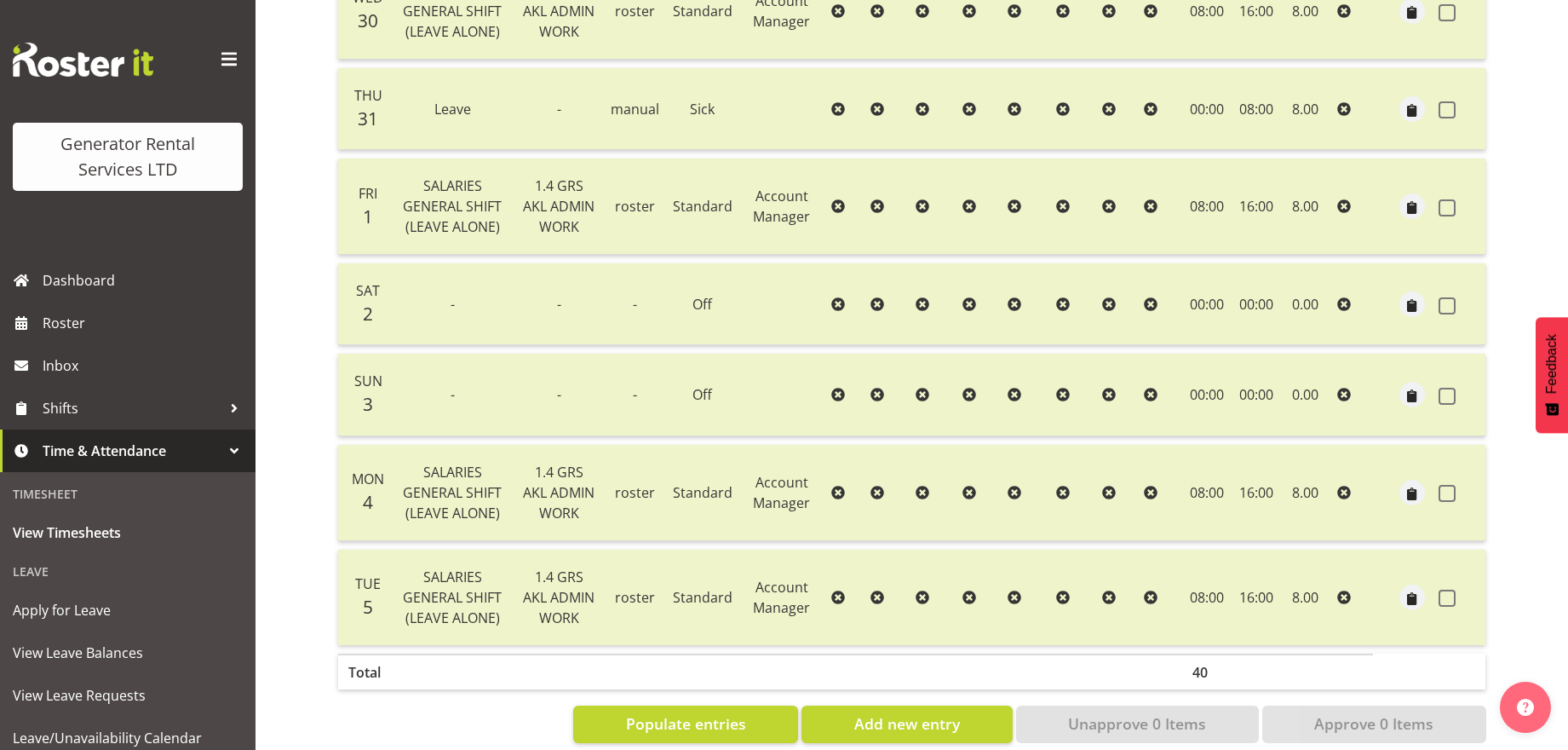 scroll, scrollTop: 479, scrollLeft: 0, axis: vertical 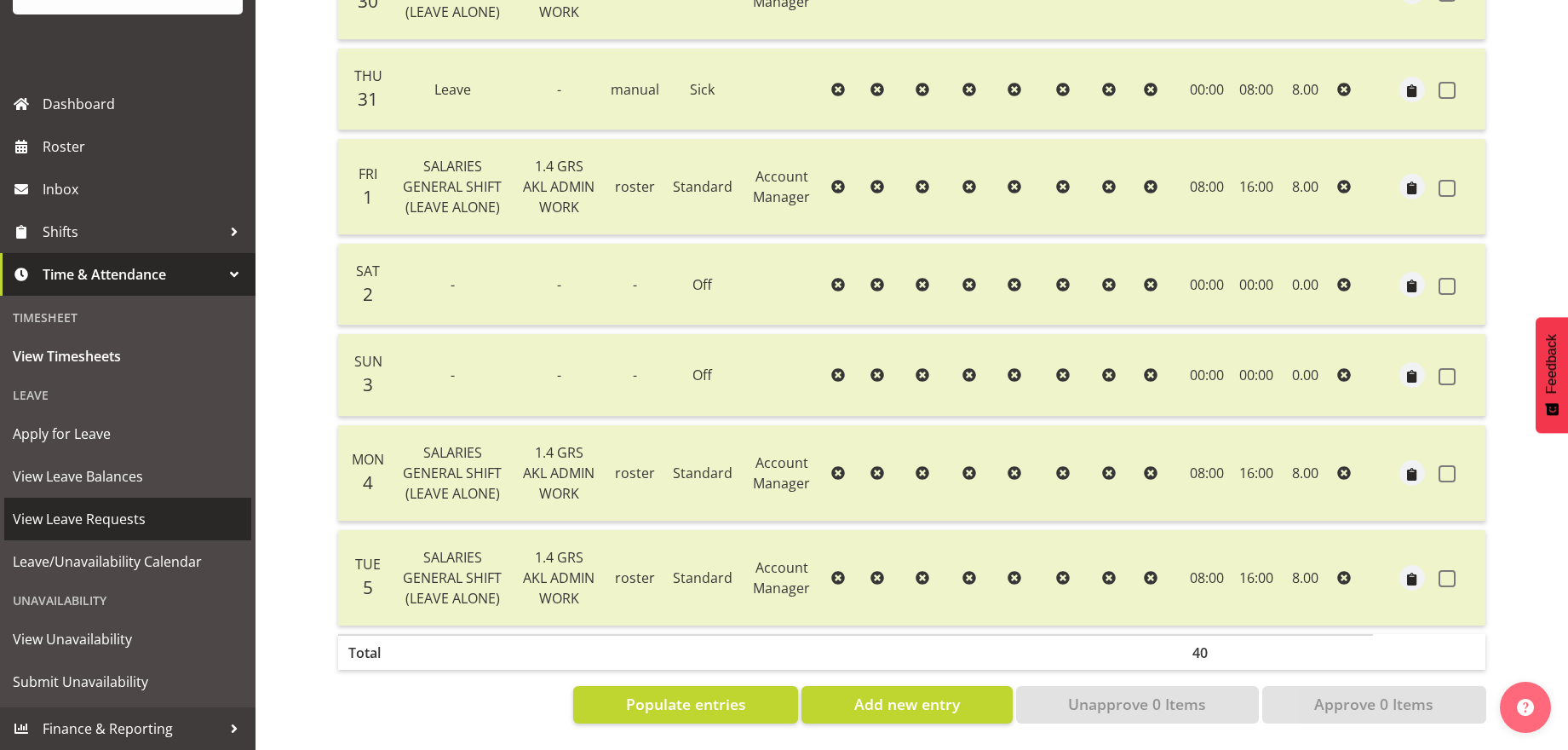 click on "View Leave Requests" at bounding box center [128, 519] 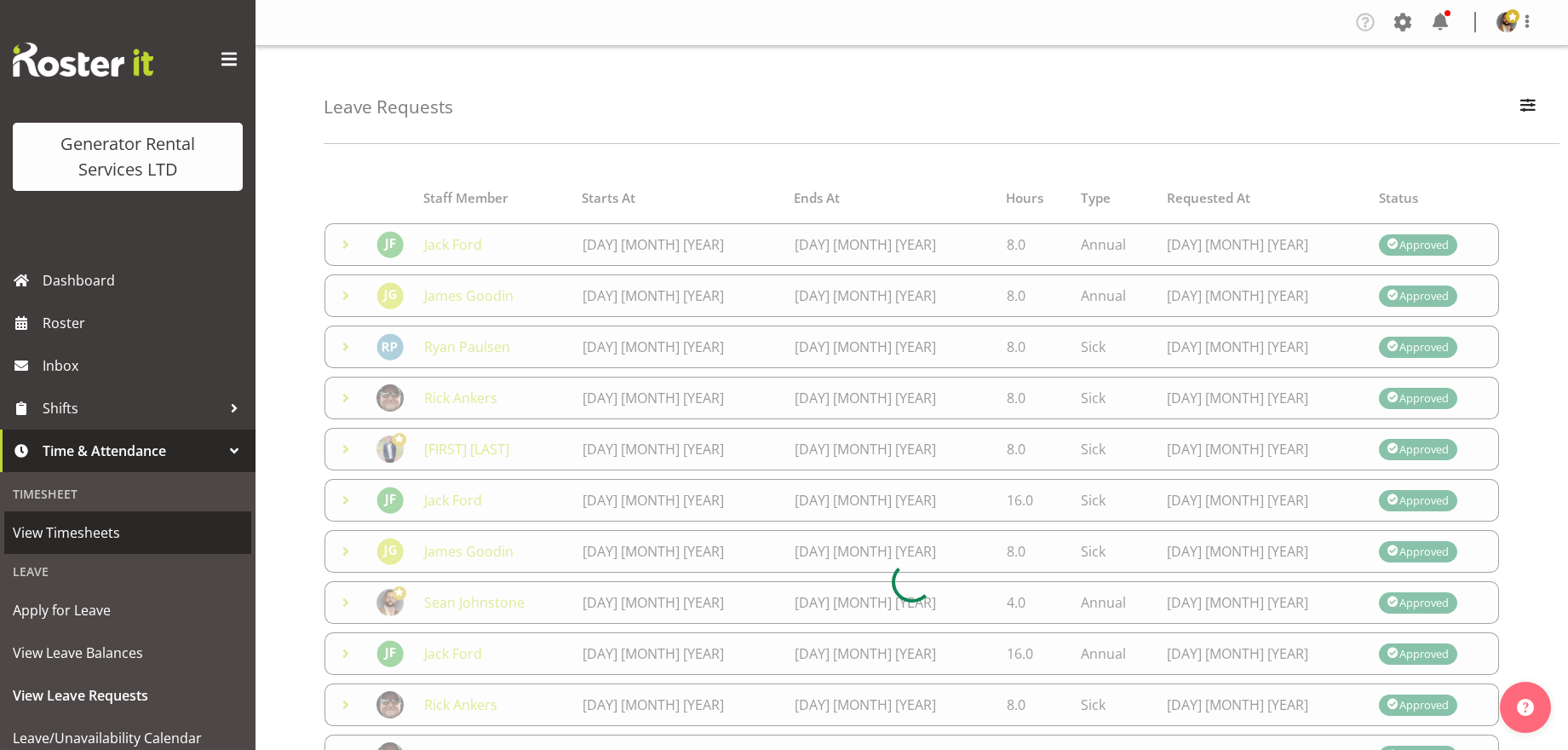 scroll, scrollTop: 0, scrollLeft: 0, axis: both 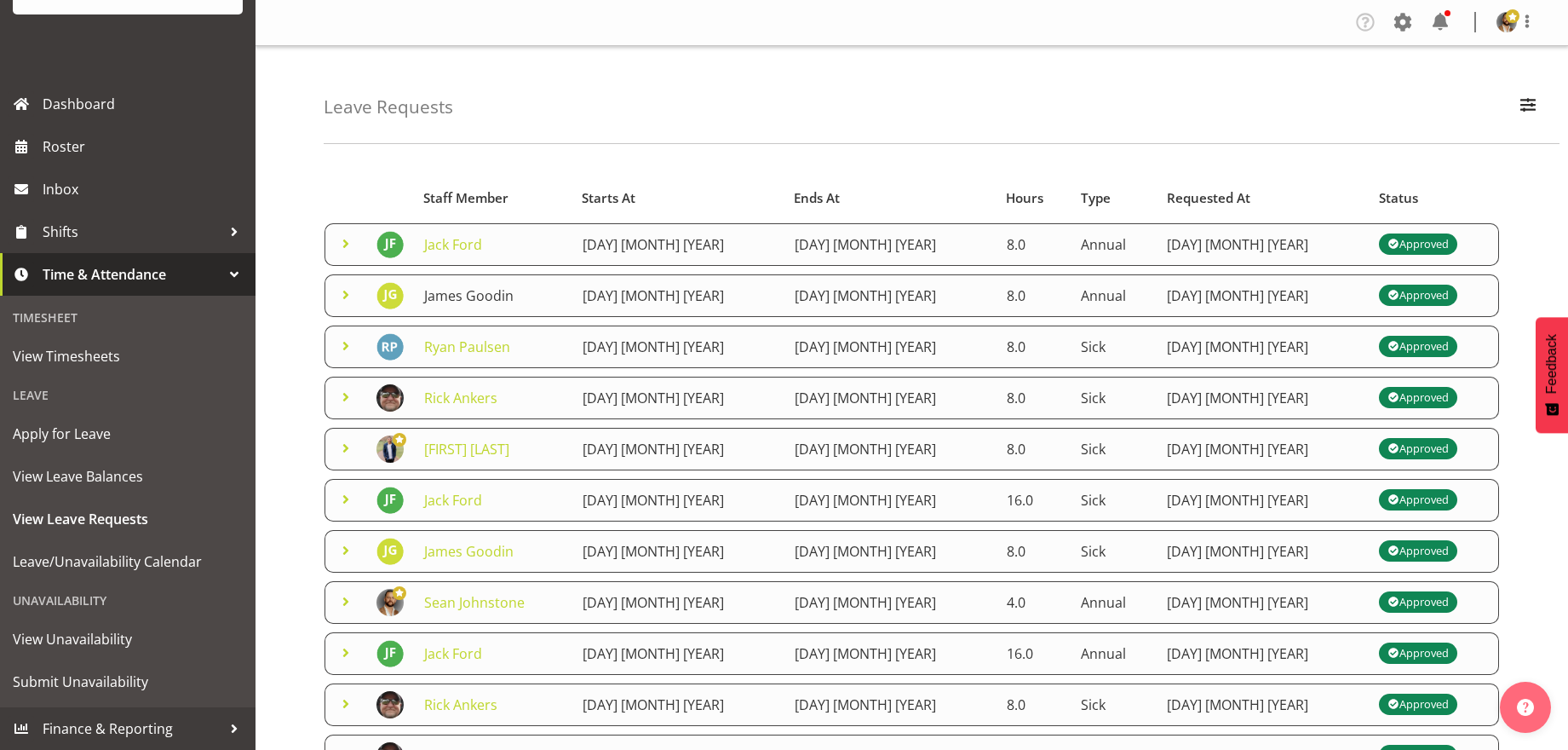 click on "James Goodin" at bounding box center (468, 296) 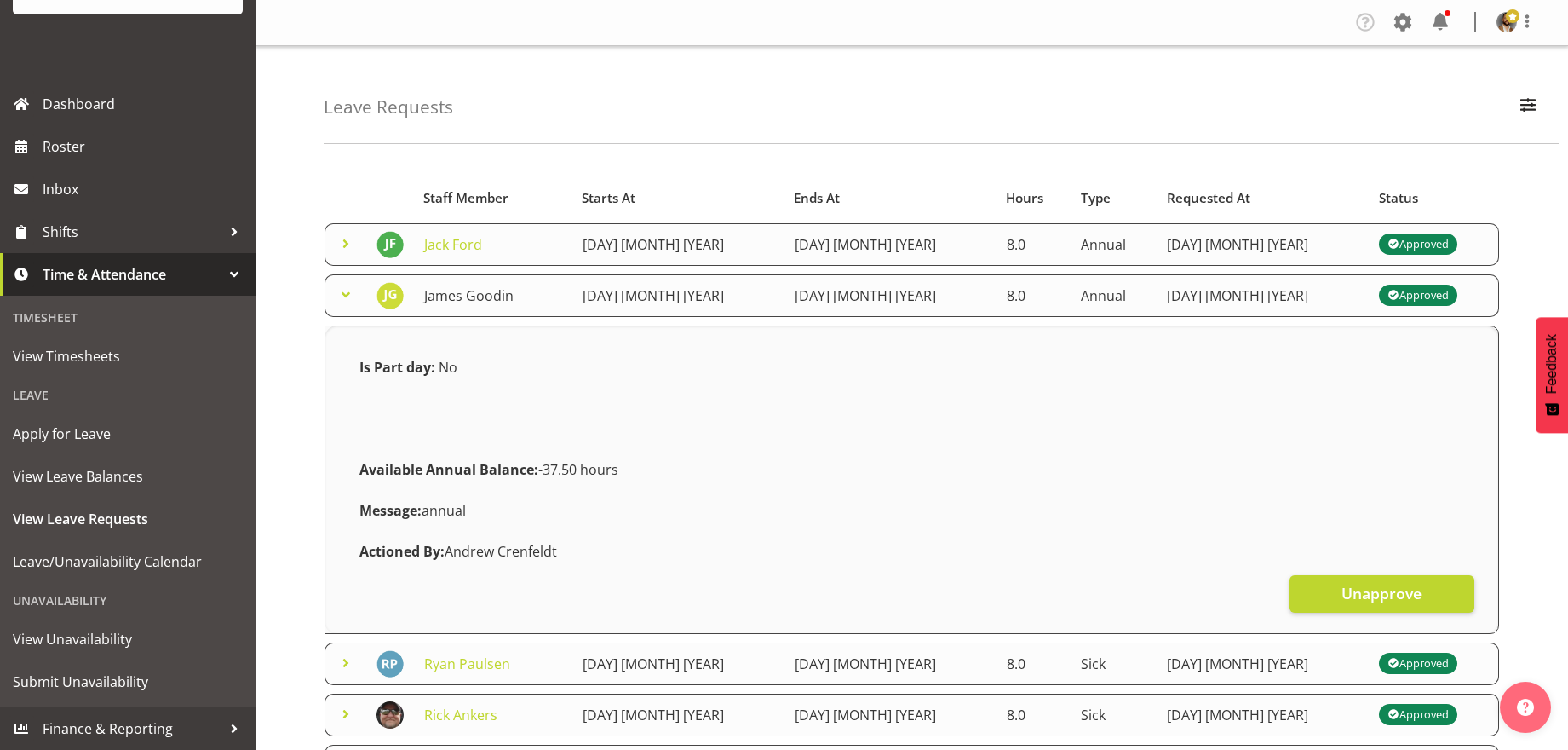 click on "James Goodin" at bounding box center [468, 296] 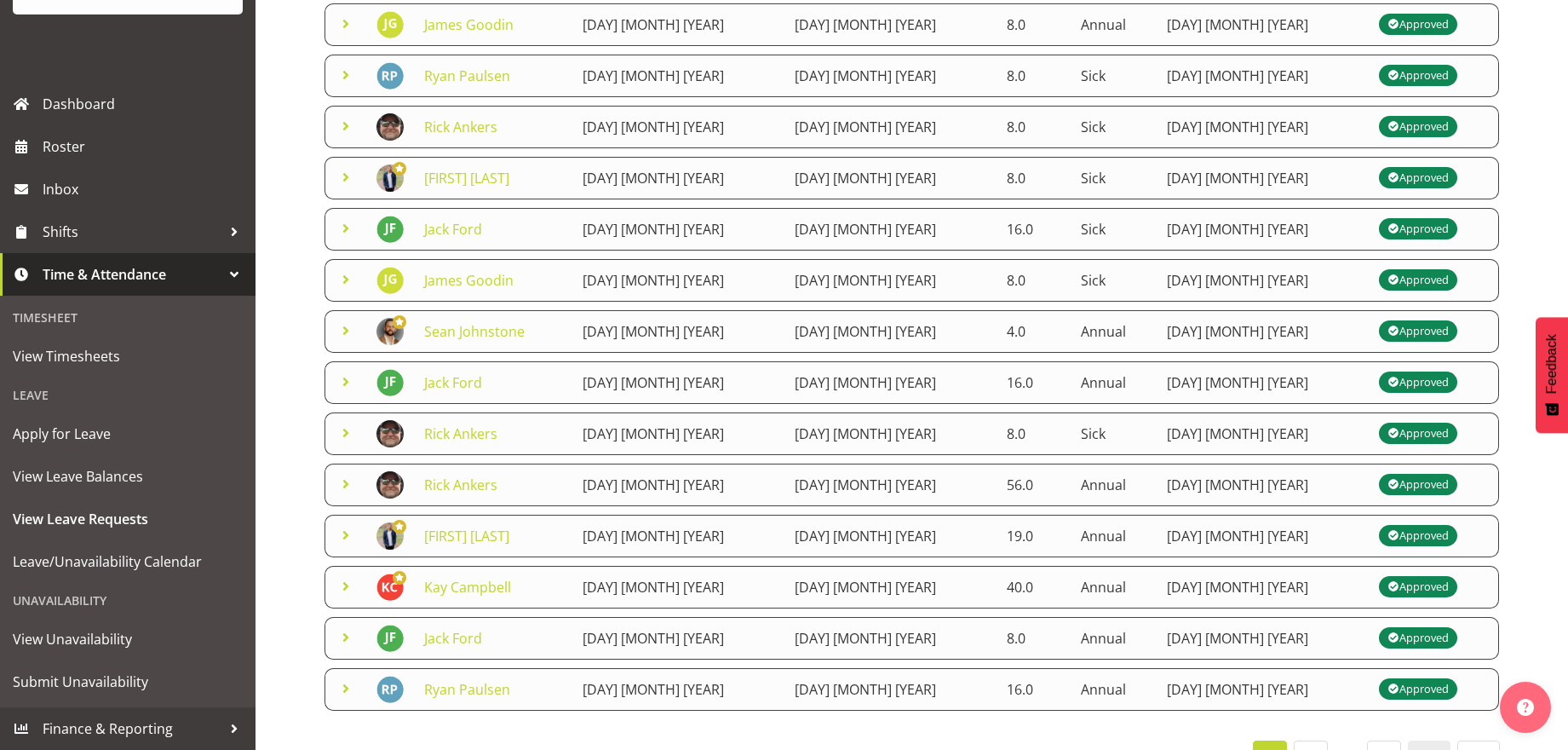 scroll, scrollTop: 320, scrollLeft: 0, axis: vertical 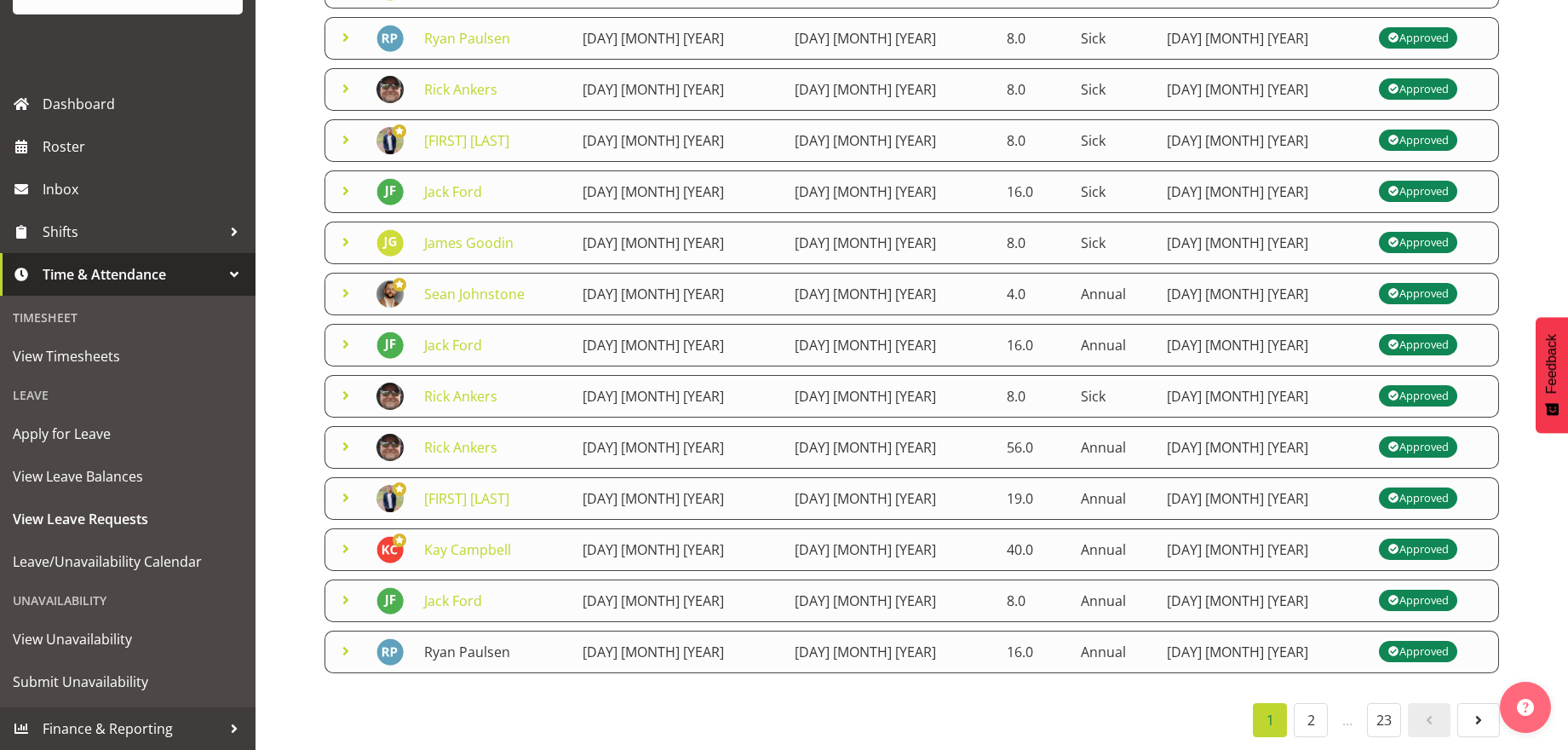 click on "Ryan Paulsen" at bounding box center [467, 652] 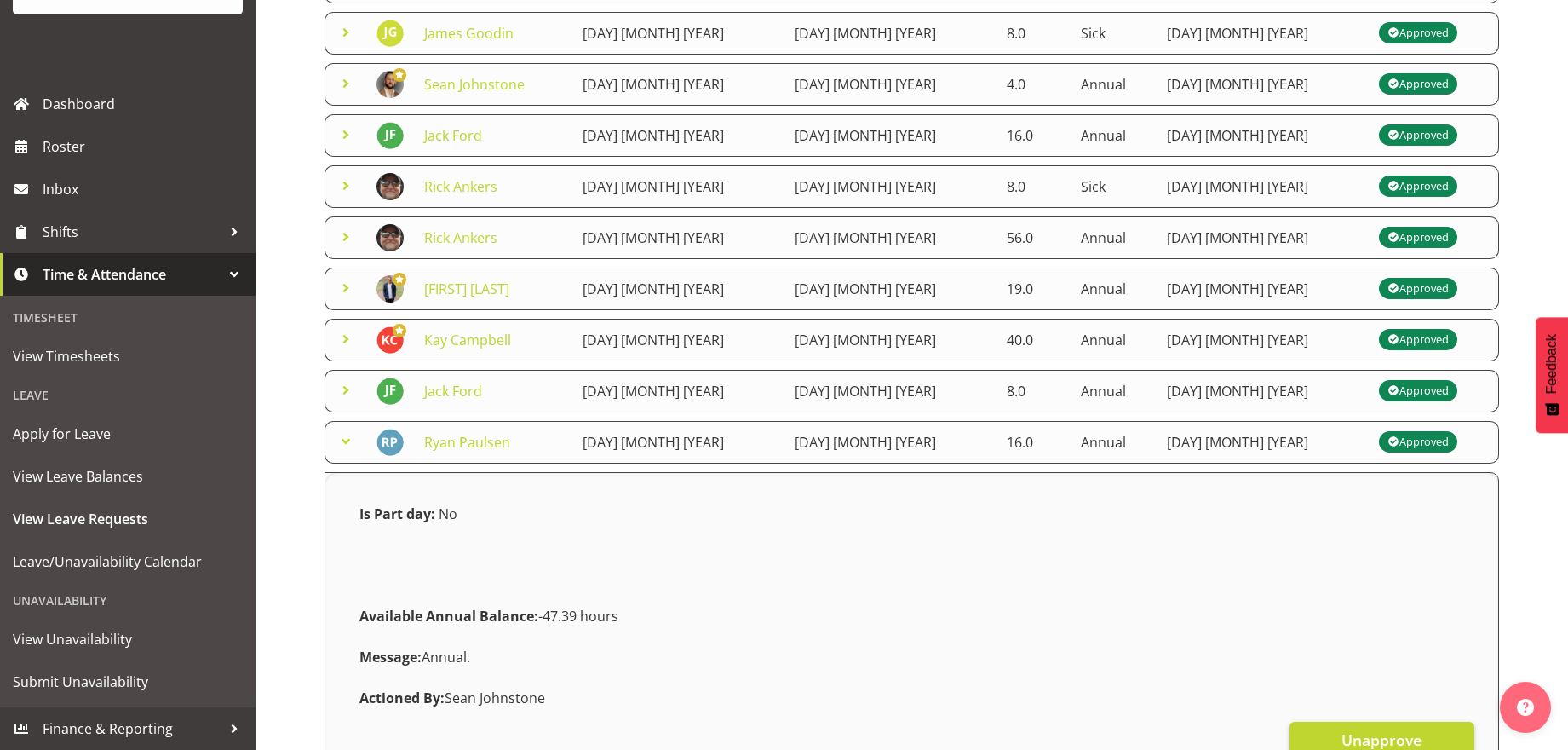 scroll, scrollTop: 642, scrollLeft: 0, axis: vertical 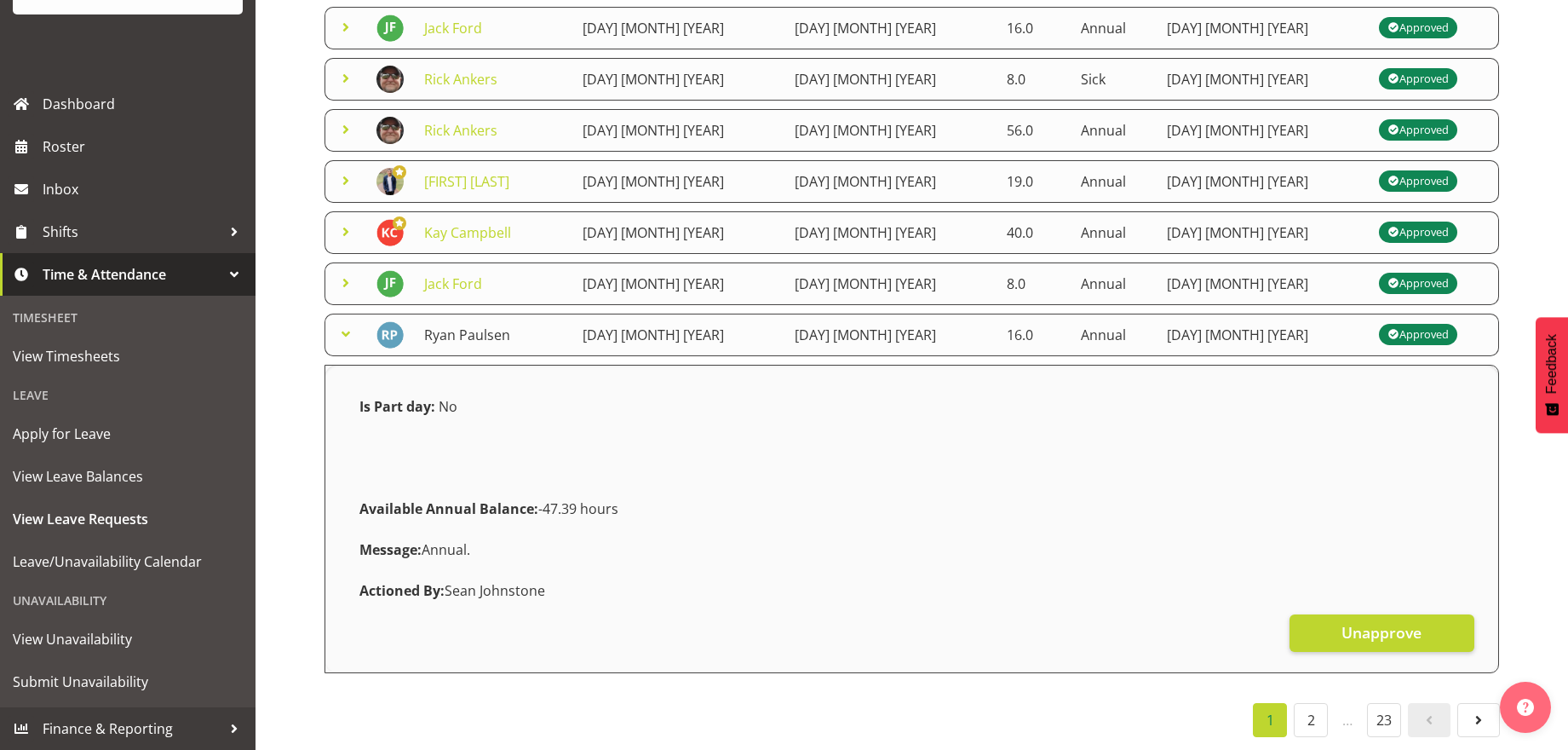 click on "Ryan Paulsen" at bounding box center [467, 335] 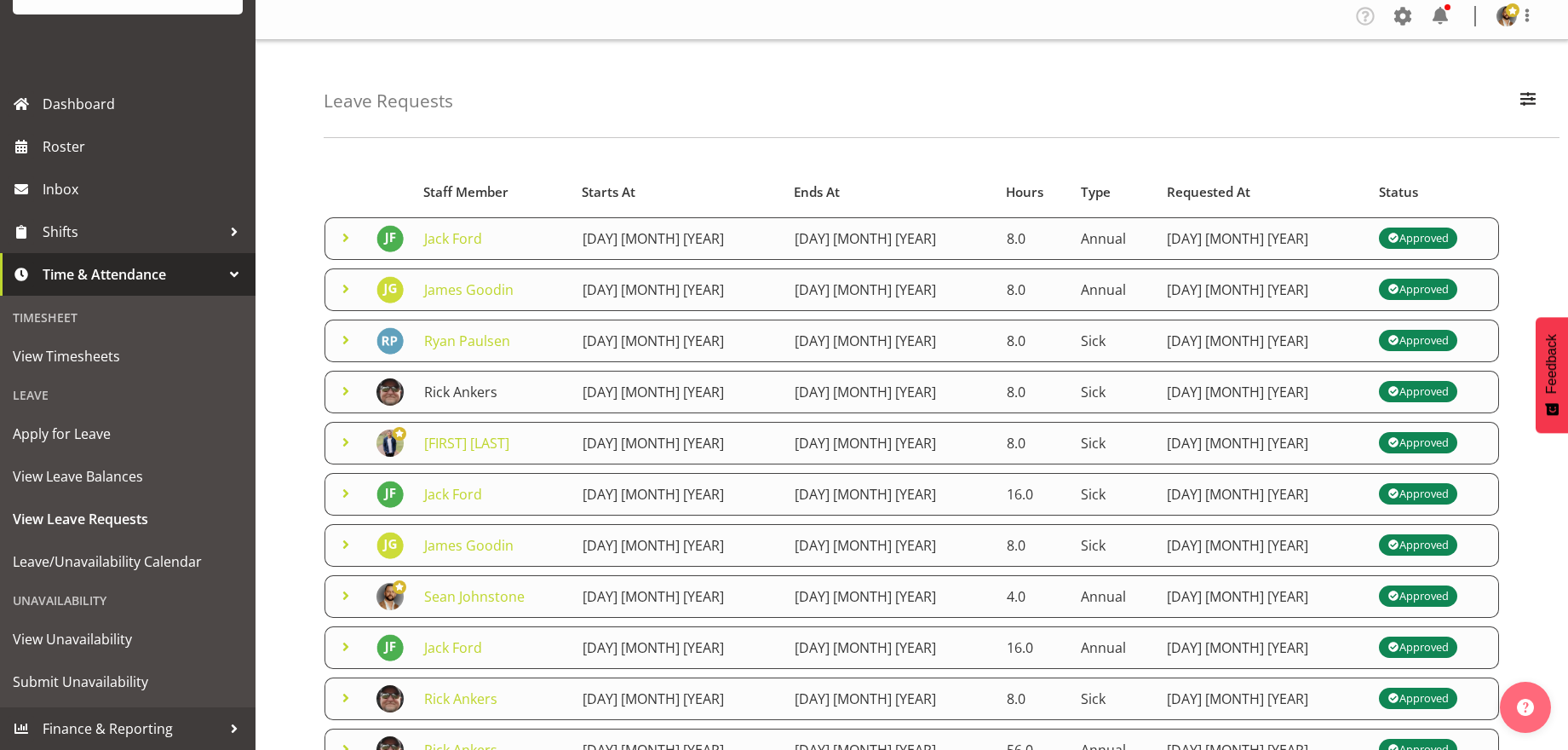 scroll, scrollTop: 5, scrollLeft: 0, axis: vertical 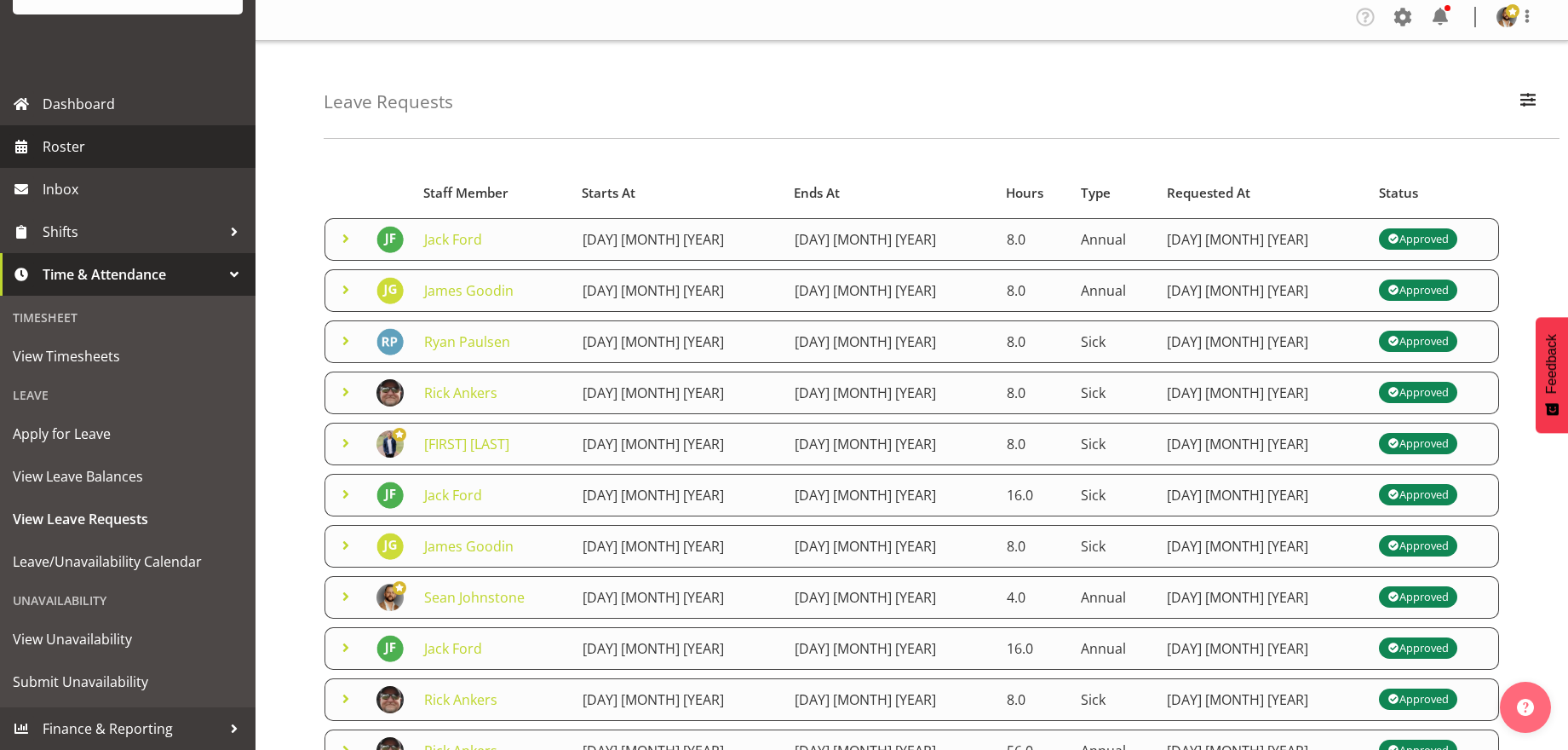 click on "Roster" at bounding box center (145, 147) 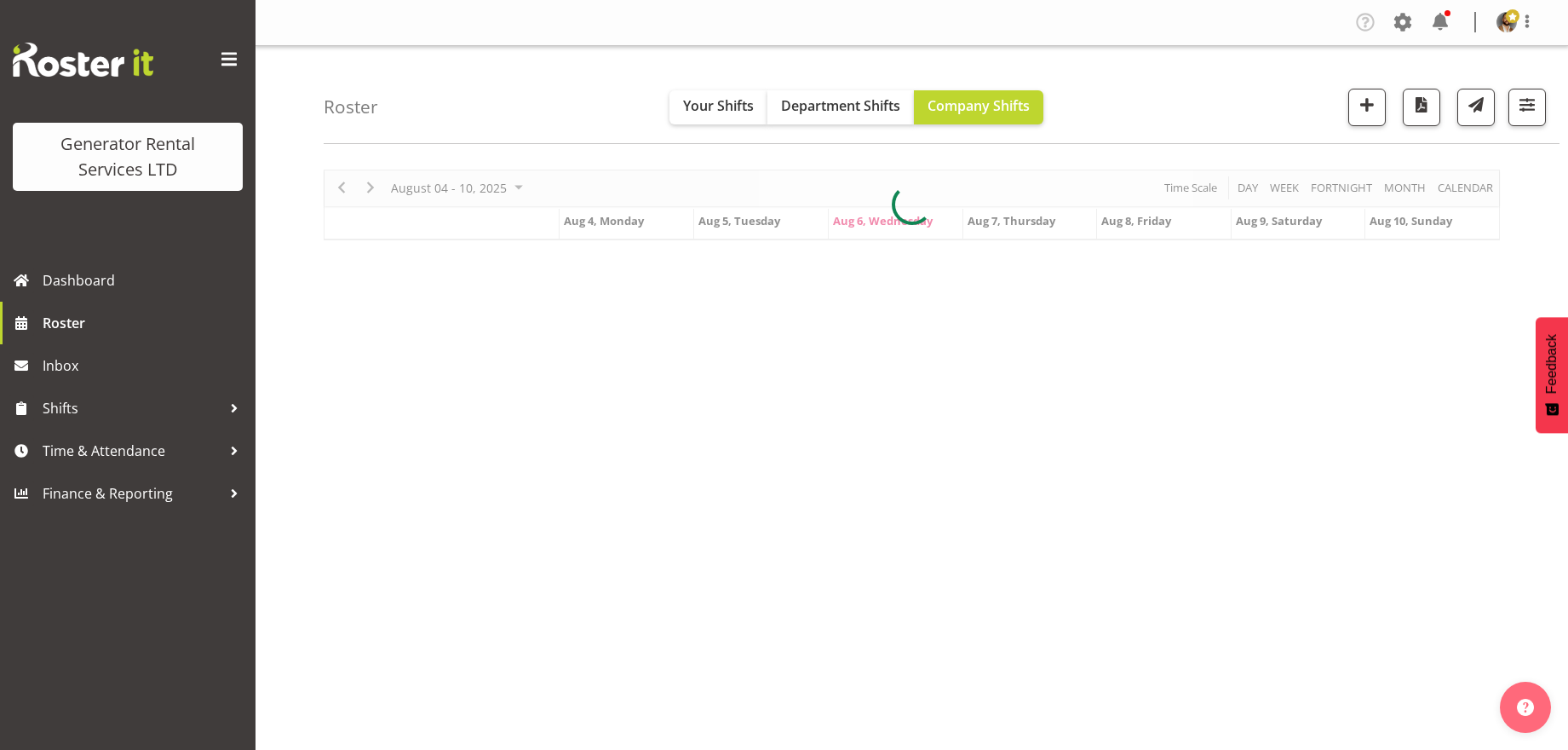 scroll, scrollTop: 0, scrollLeft: 0, axis: both 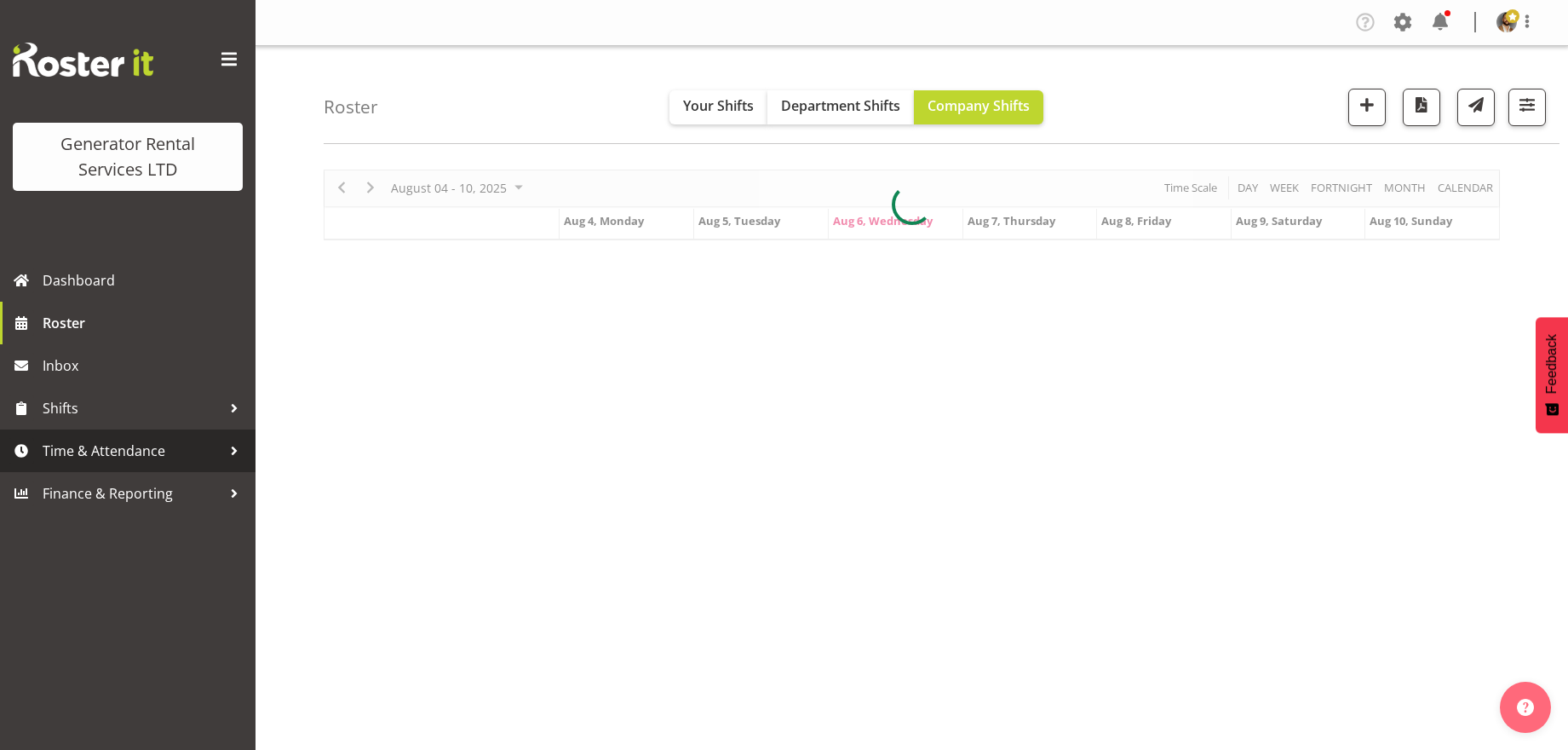 click on "Time & Attendance" at bounding box center (132, 451) 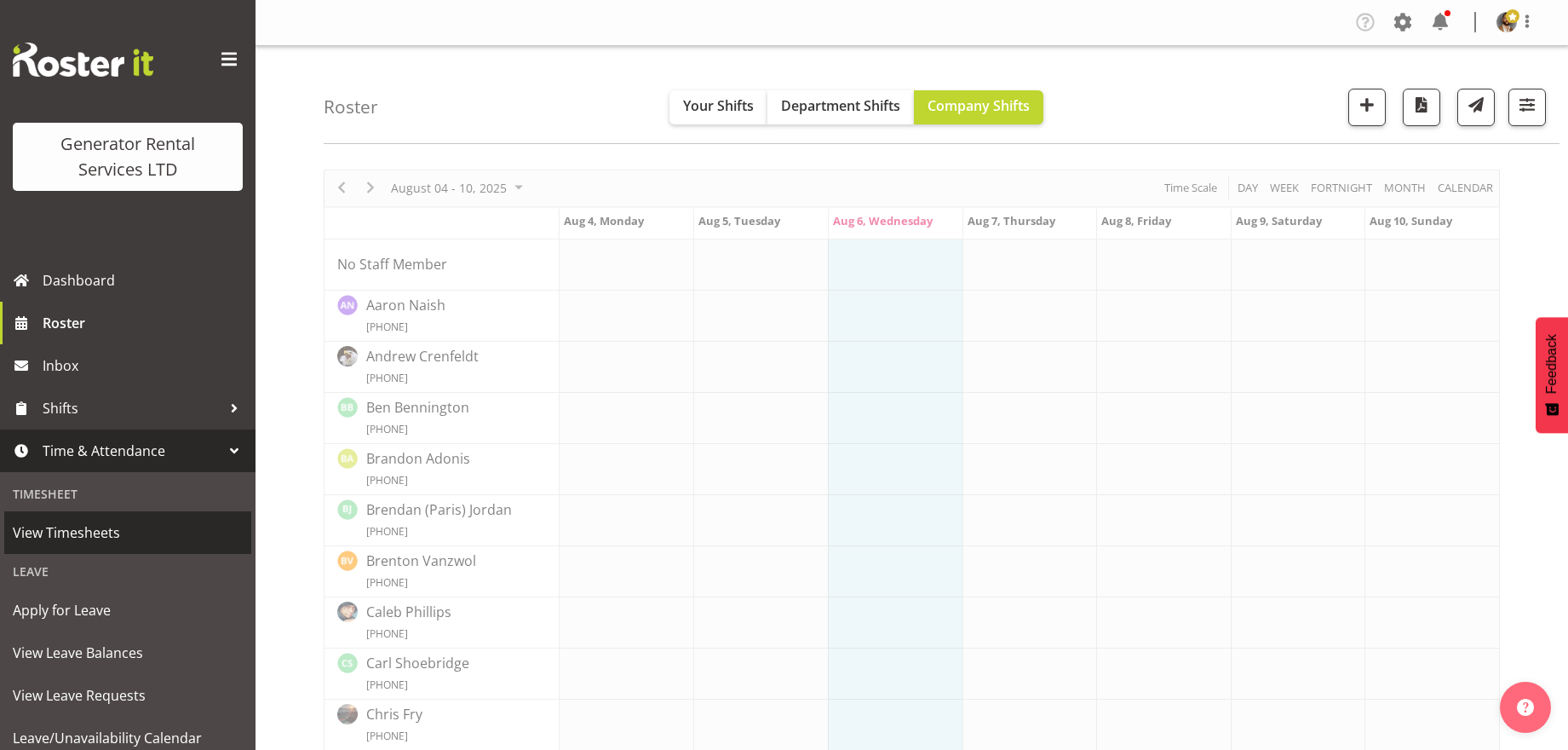 click on "View Timesheets" at bounding box center (128, 533) 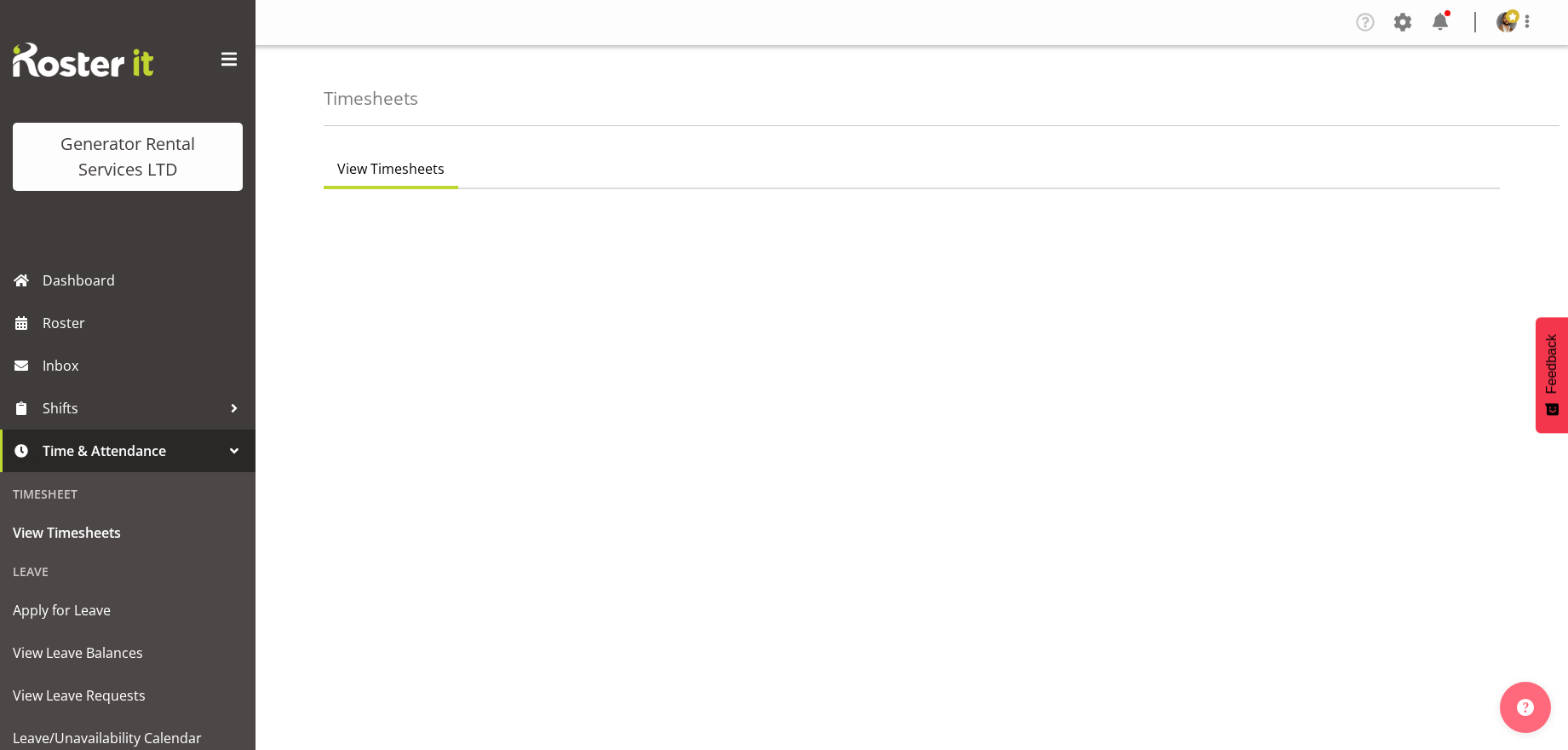 scroll, scrollTop: 0, scrollLeft: 0, axis: both 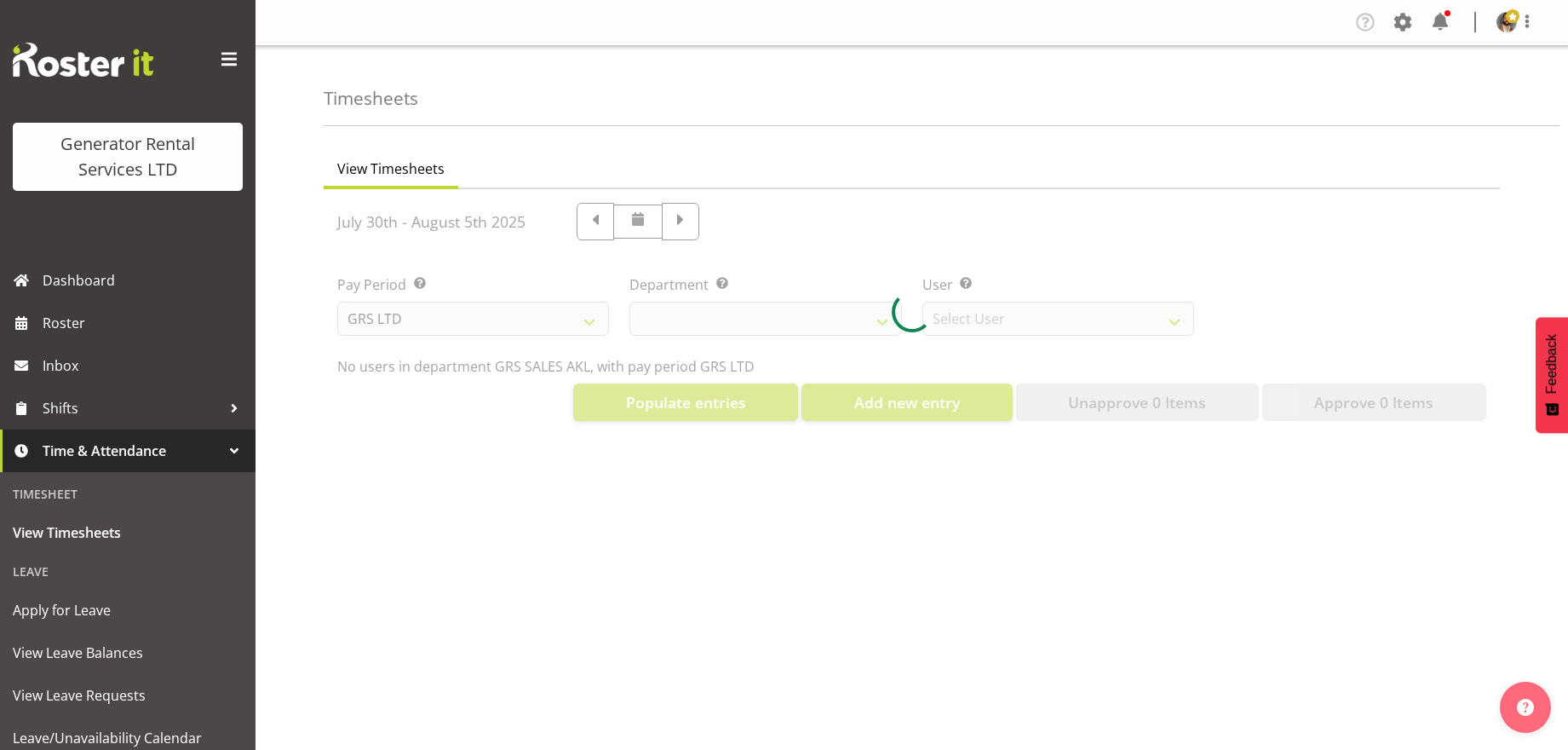 select on "141" 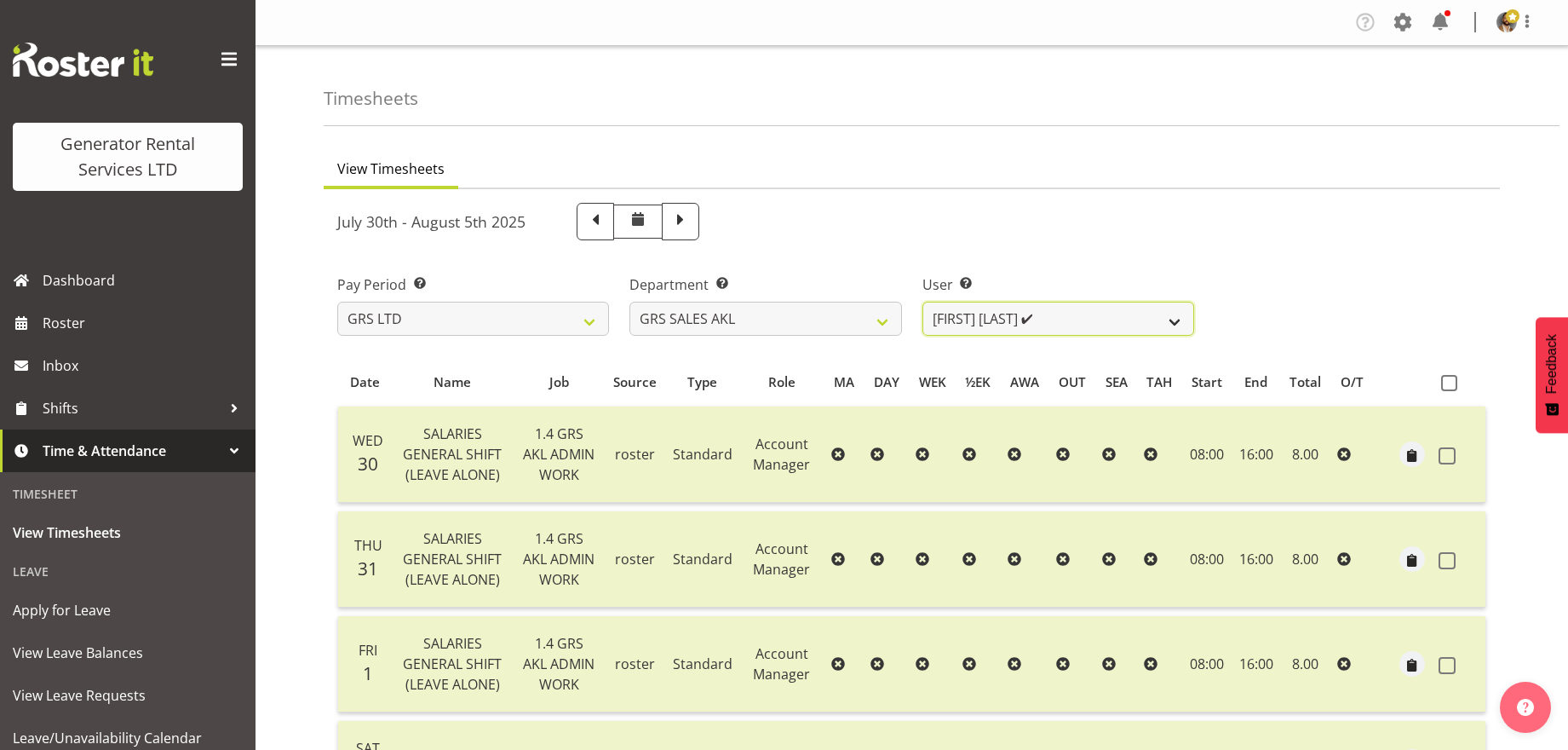 click on "[FIRST] [LAST]
✔
[FIRST] [LAST]
✔
[FIRST] [LAST]
✔
[FIRST] [LAST]
✔
[FIRST] [LAST]
❌" at bounding box center (1058, 319) 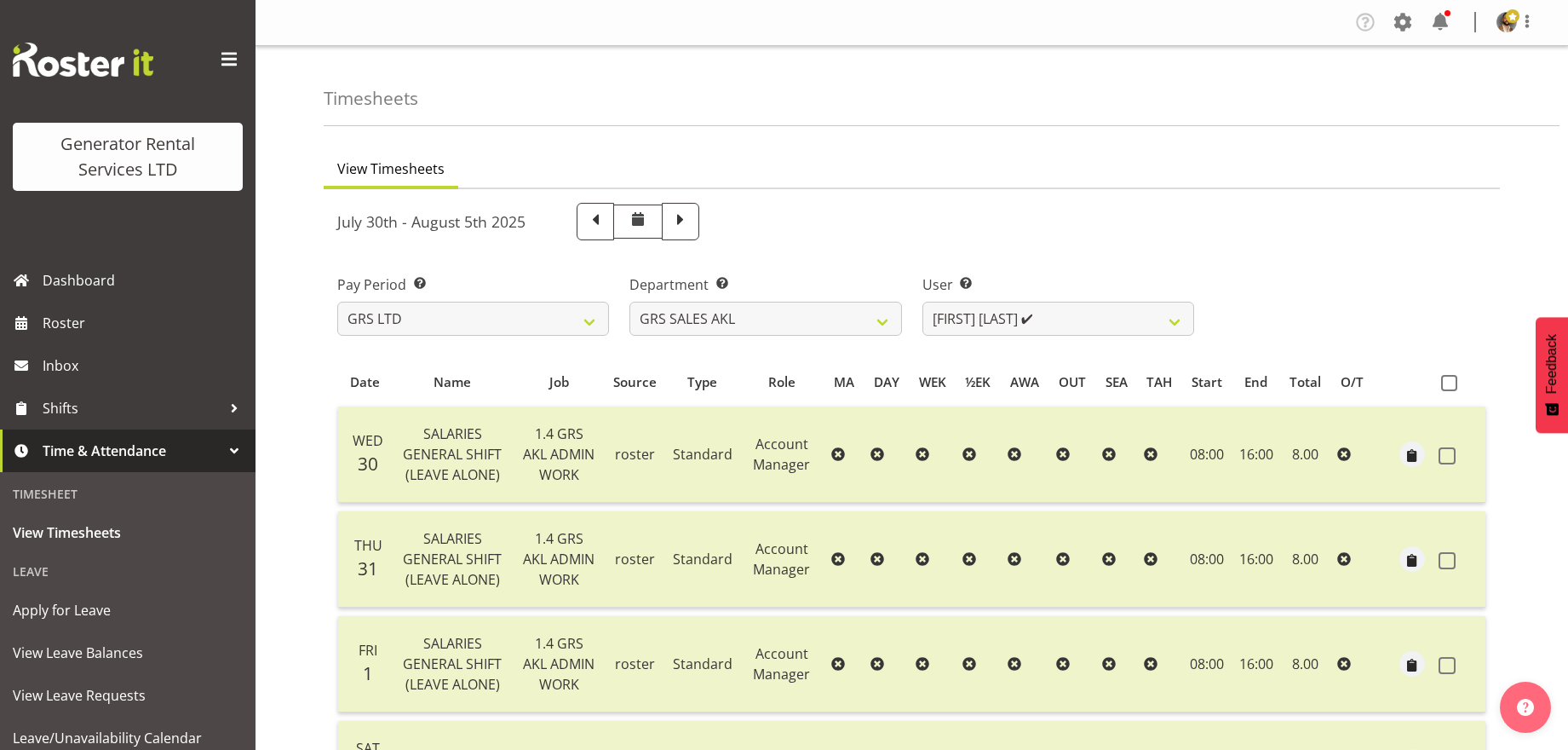 click on "Pay Period
Select which pay period you would like to view.   GRS LTD GRS VEHICLES
Department
Select which department you would like to view.
GRS HIRE AKL
GRS SALES AKL
GRS SALES HST
GRS SALES TGA
User
Select user. Note: This is filtered down by the previous two drop-down items.
[FIRST] [LAST]
✔
[FIRST] [LAST]
✔
[FIRST] [LAST]
✔
[FIRST] [LAST]
✔
[FIRST] [LAST]
❌" at bounding box center [911, 298] 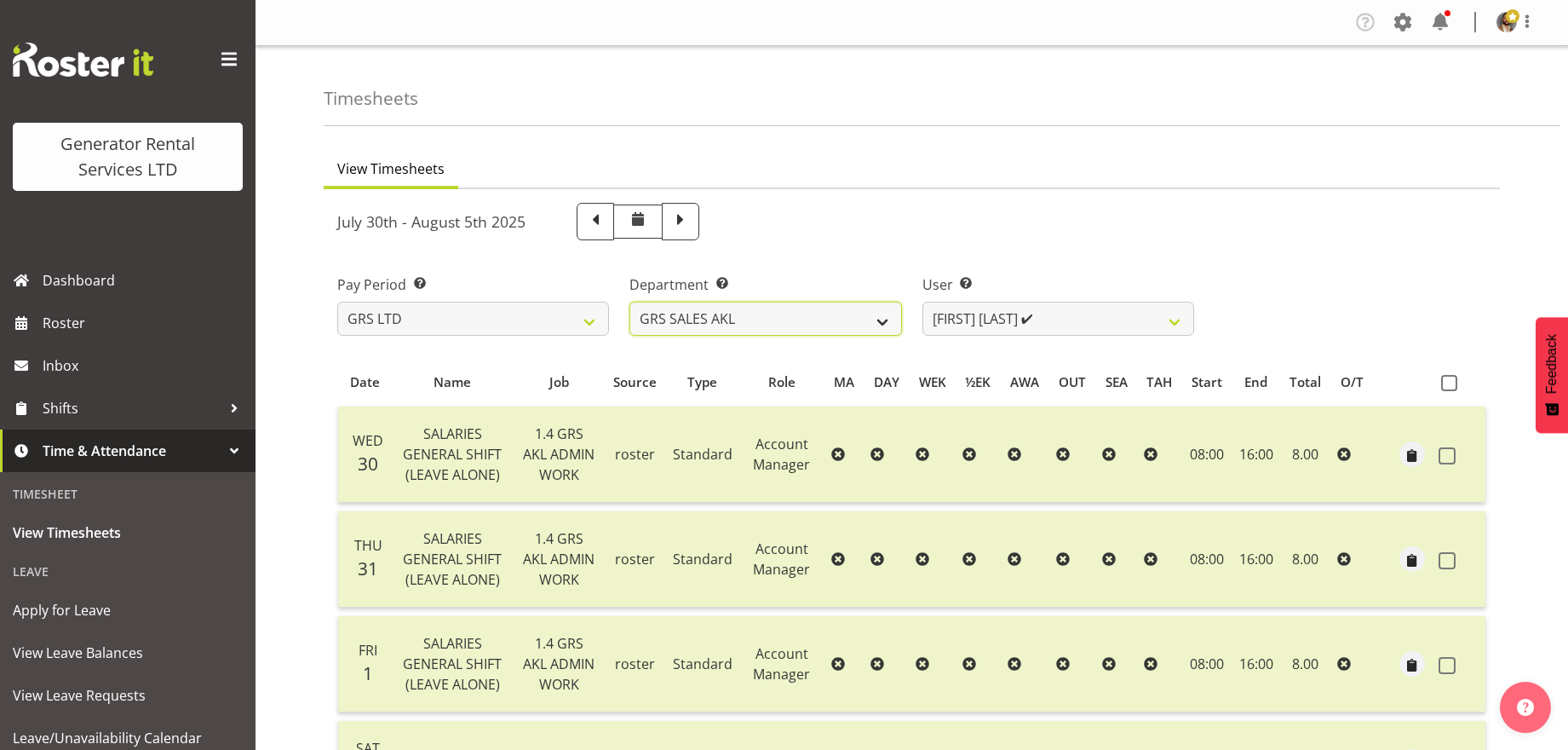 click on "GRS HIRE AKL
GRS SALES AKL
GRS SALES HST
GRS SALES TGA" at bounding box center [765, 319] 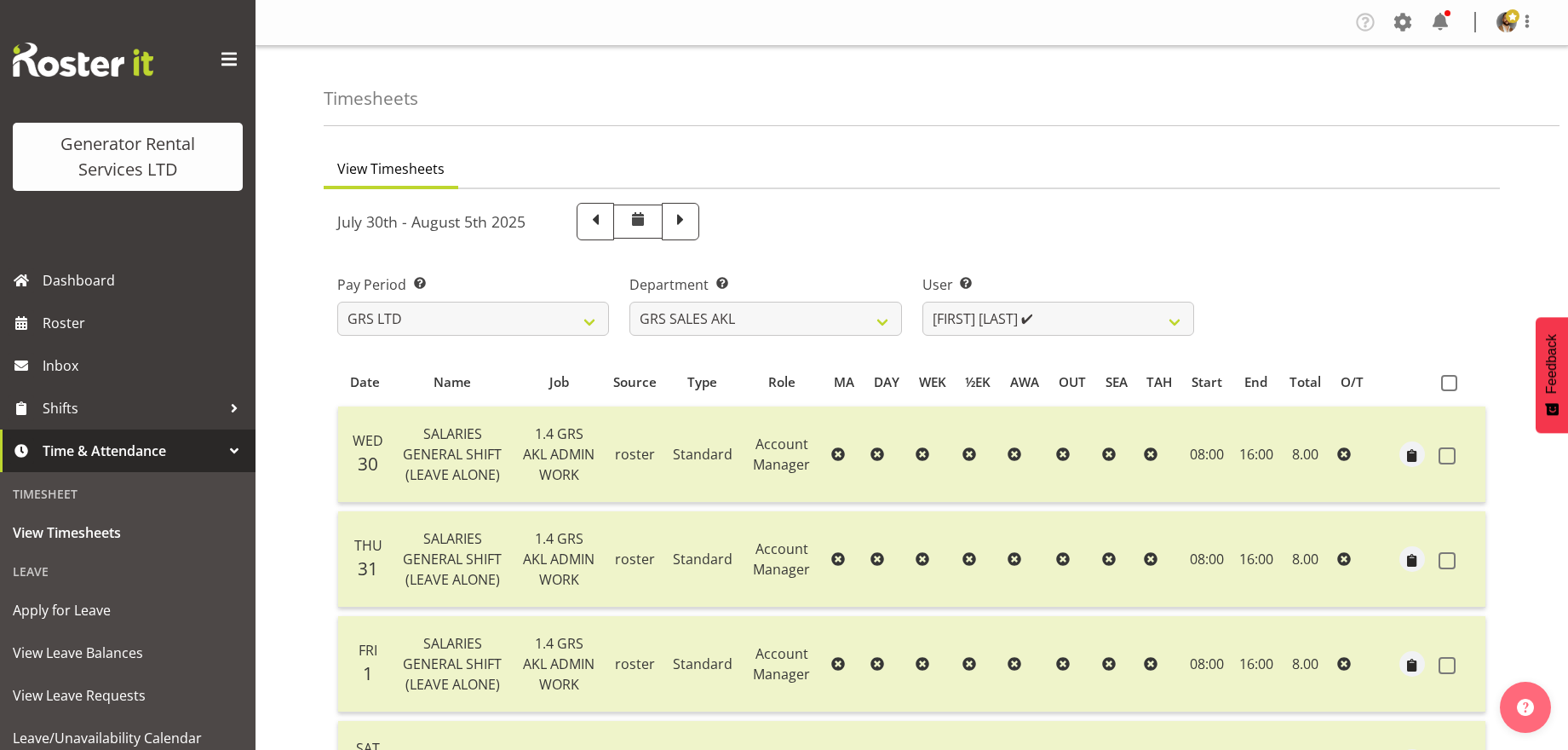 click on "Pay Period
Select which pay period you would like to view.   GRS LTD GRS VEHICLES
Department
Select which department you would like to view.
GRS HIRE AKL
GRS SALES AKL
GRS SALES HST
GRS SALES TGA
User
Select user. Note: This is filtered down by the previous two drop-down items.
[FIRST] [LAST]
✔
[FIRST] [LAST]
✔
[FIRST] [LAST]
✔
[FIRST] [LAST]
✔
[FIRST] [LAST]
❌" at bounding box center [911, 298] 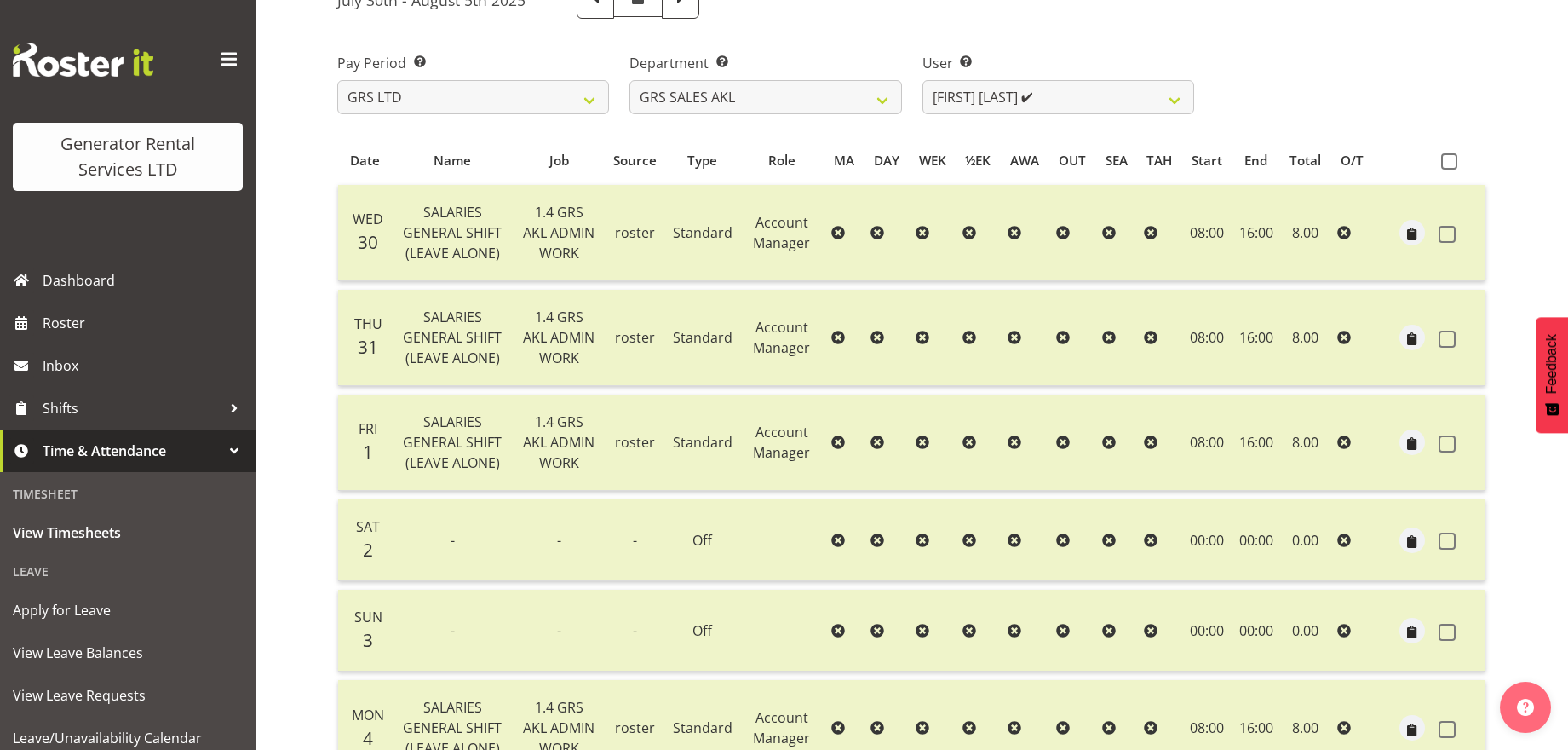 scroll, scrollTop: 320, scrollLeft: 0, axis: vertical 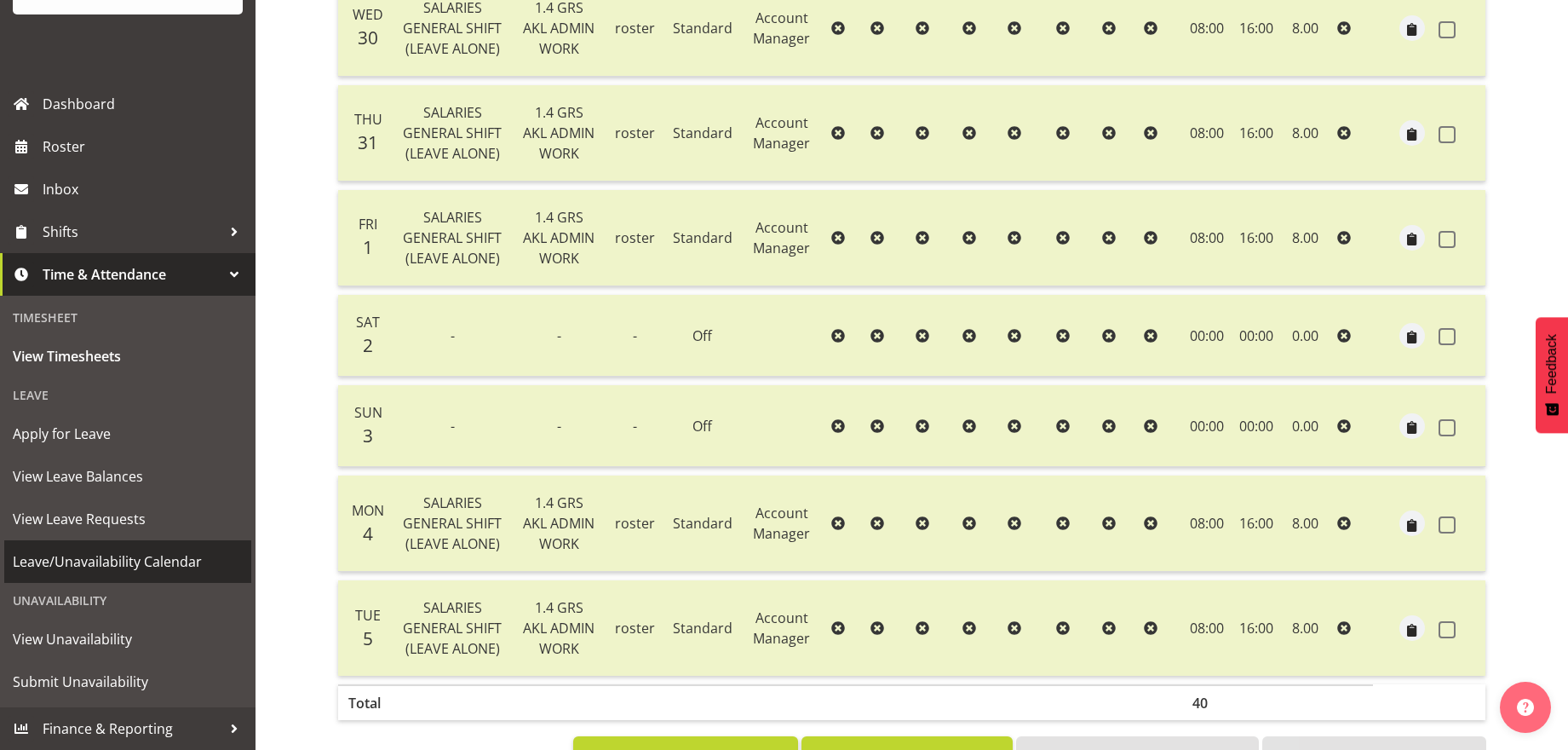click on "Leave/Unavailability Calendar" at bounding box center [128, 562] 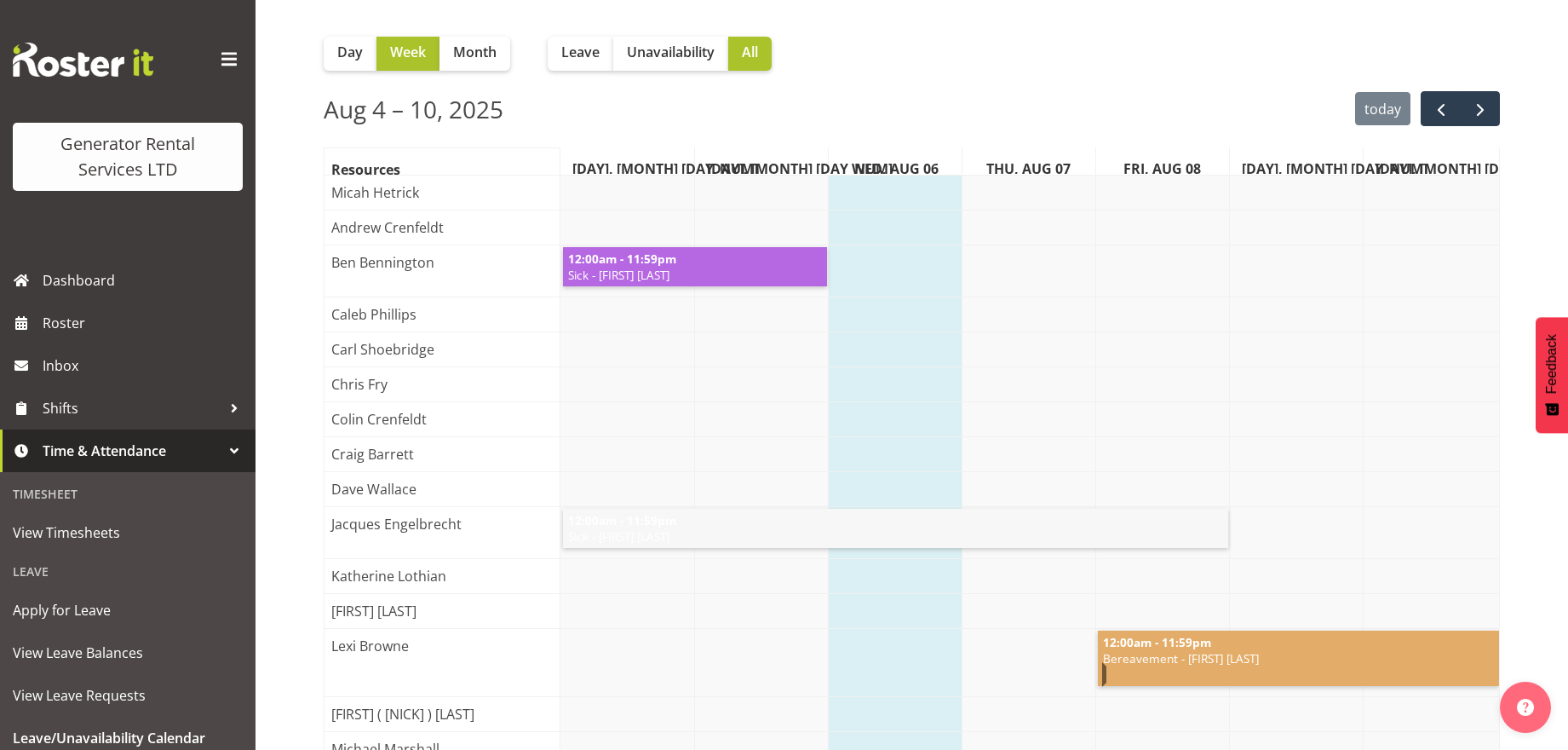 scroll, scrollTop: 0, scrollLeft: 0, axis: both 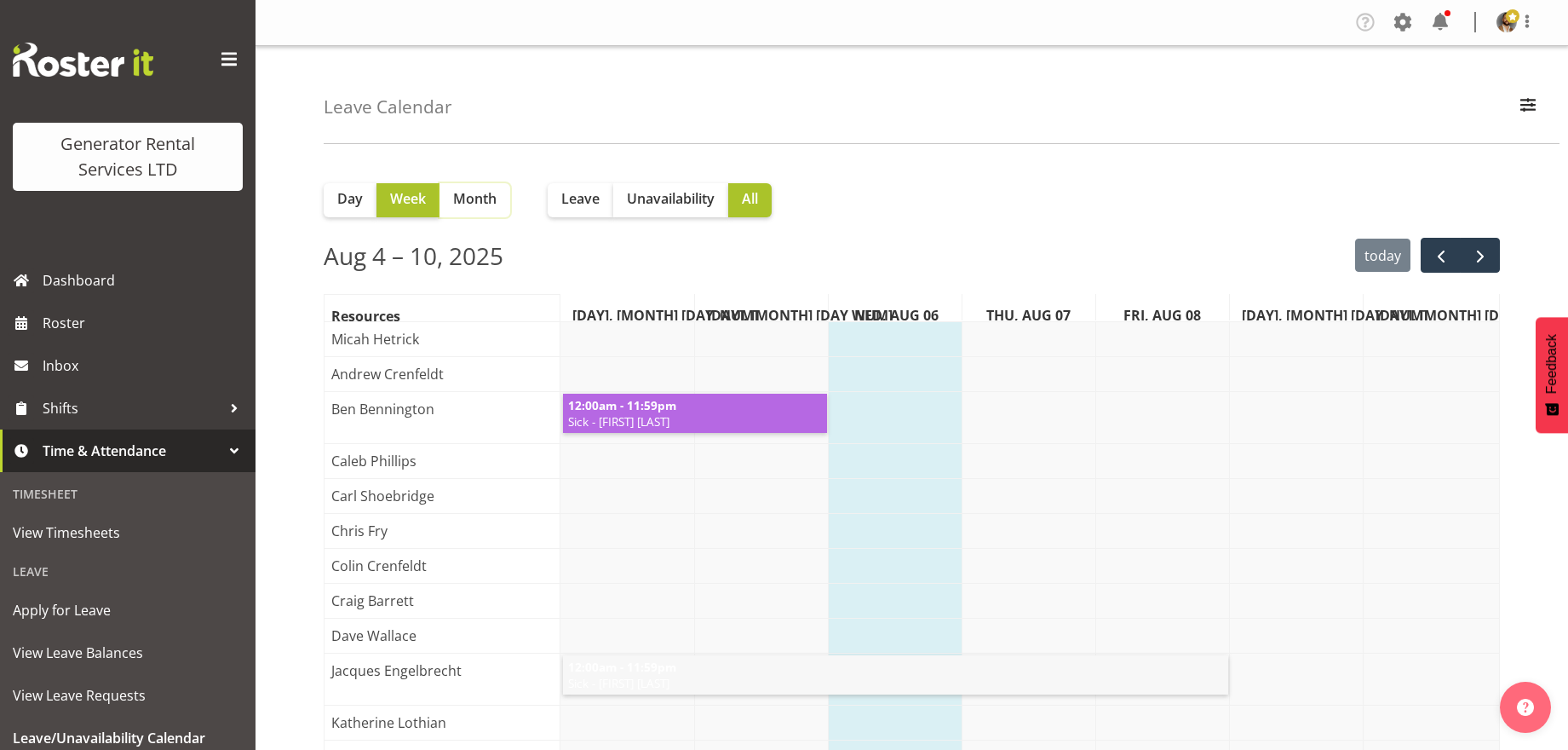 click on "Month" at bounding box center (474, 199) 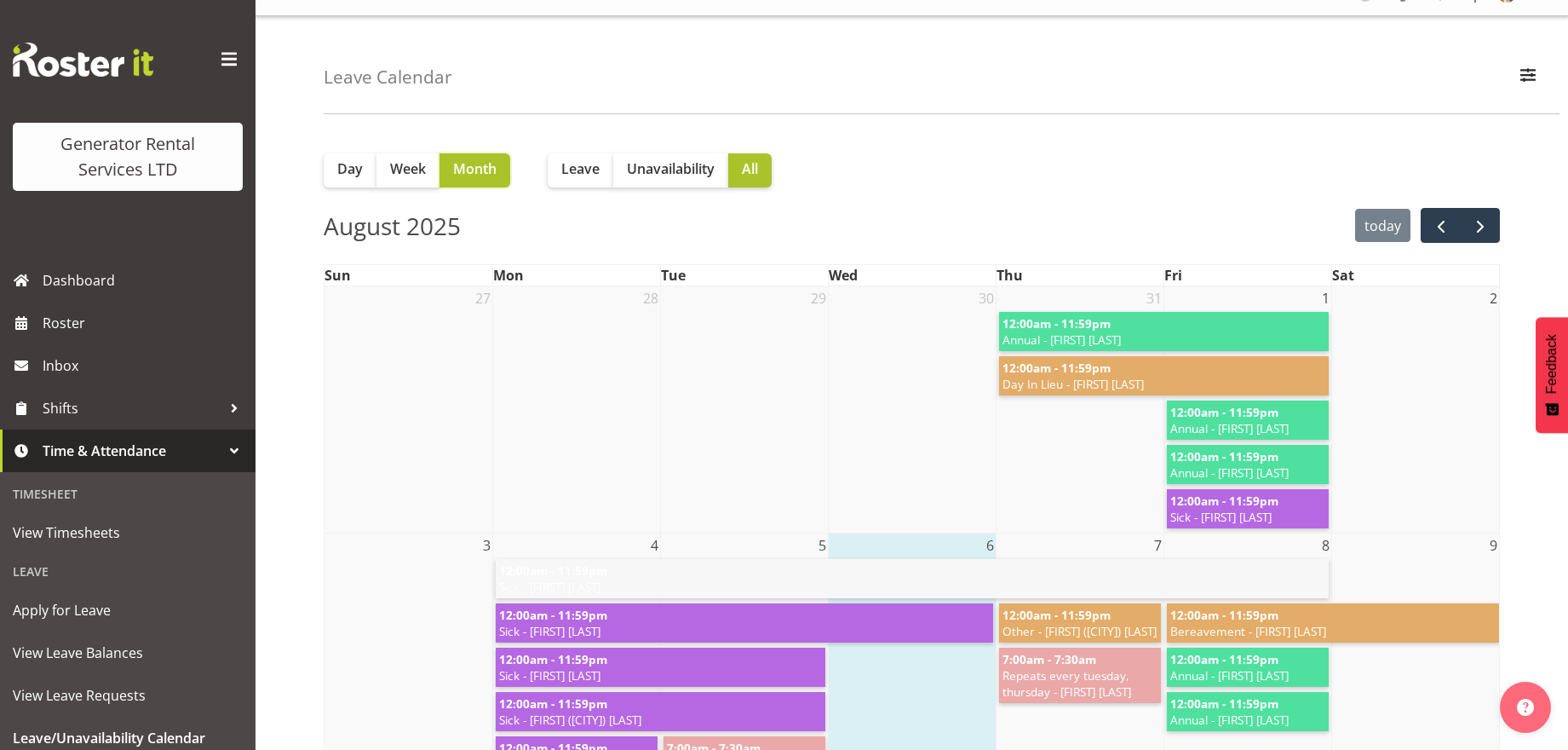 scroll, scrollTop: 26, scrollLeft: 0, axis: vertical 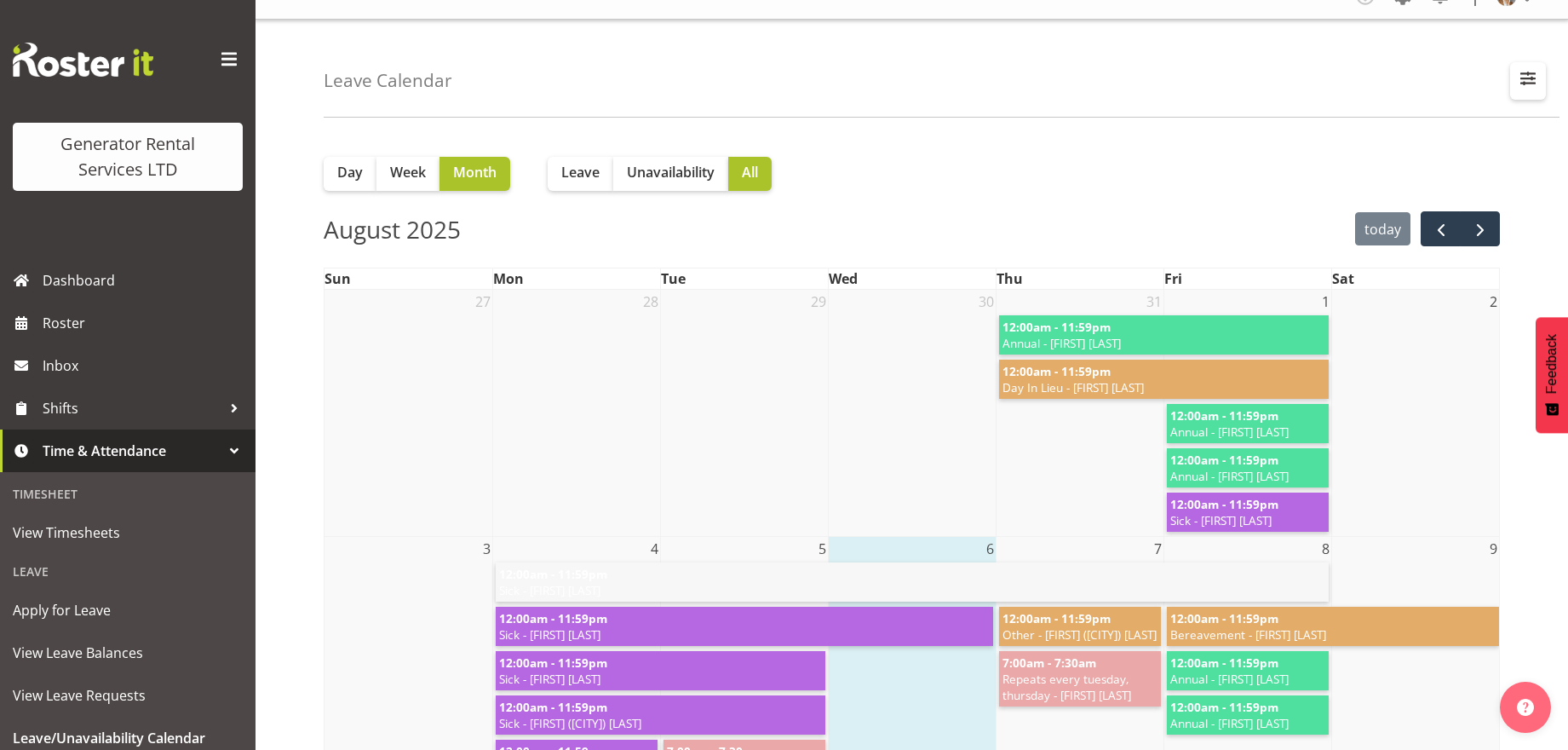 click at bounding box center (1528, 78) 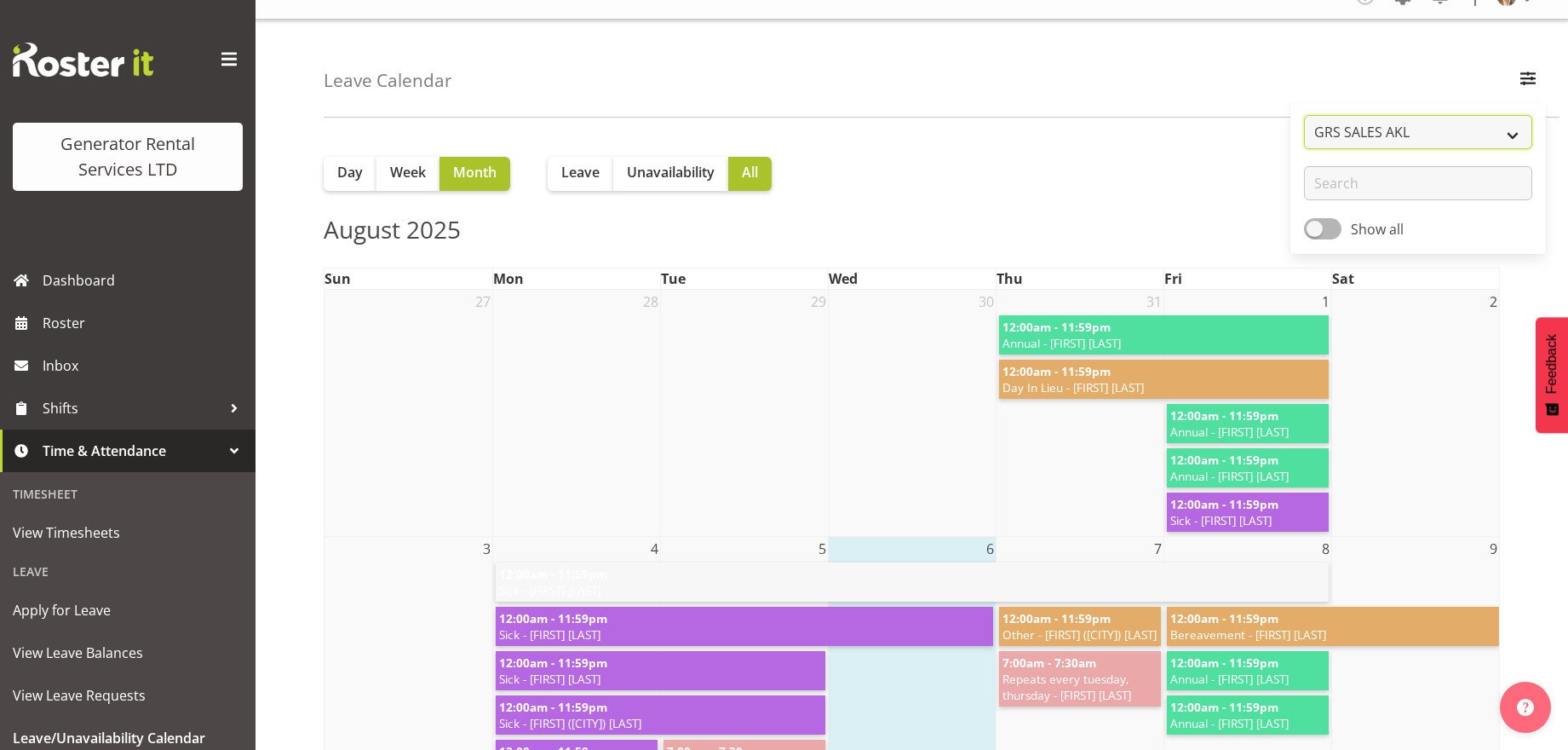 click on "GRS ADMIN [CITY]
GRS SALES [CITY]
GRS SALES [CITY]
GRS SALES [CITY]" at bounding box center [1418, 132] 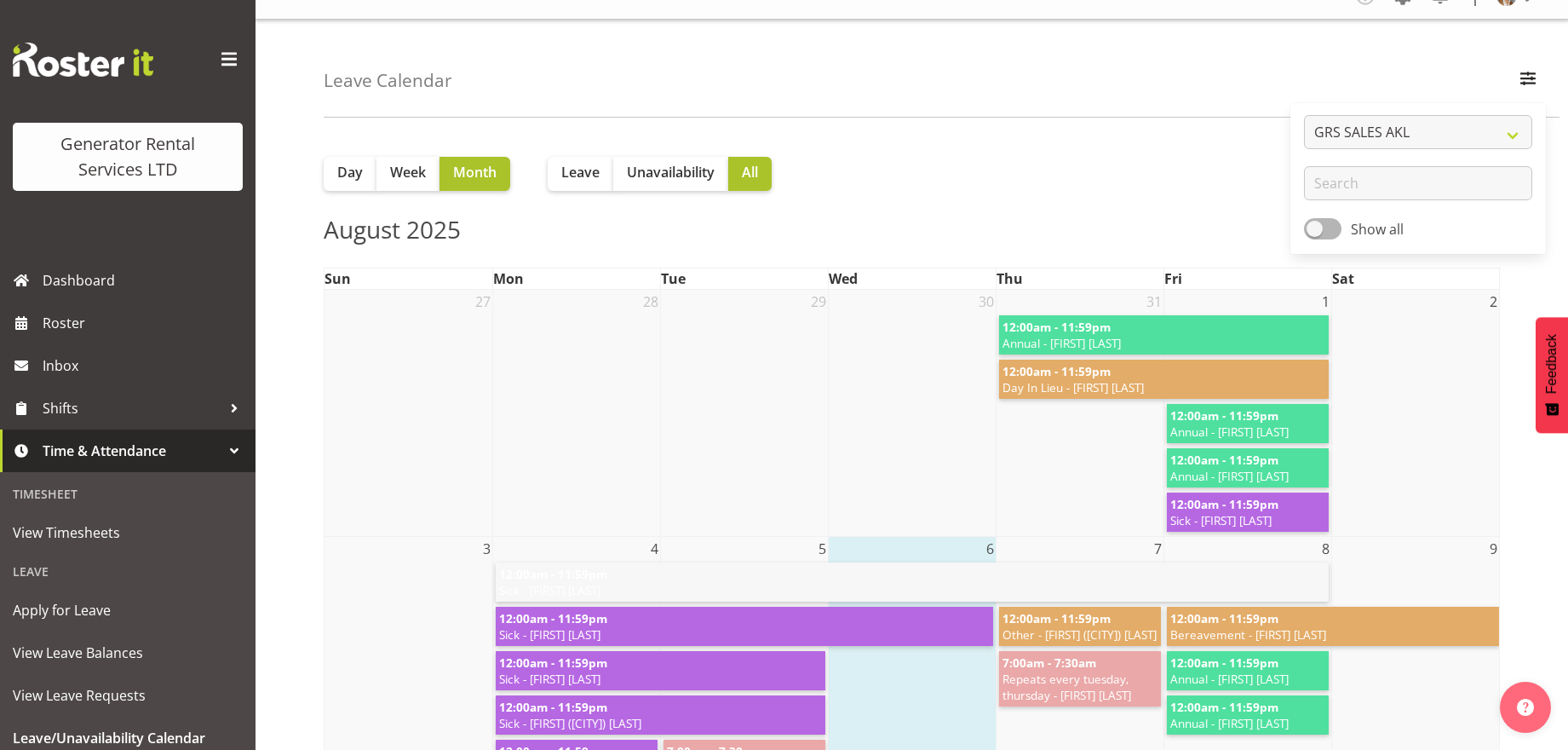 click on "Leave Calendar
GRS ADMIN [CITY]
GRS SALES [CITY]
GRS SALES [CITY]
GRS SALES [CITY]
Show all   Apply" at bounding box center [941, 68] 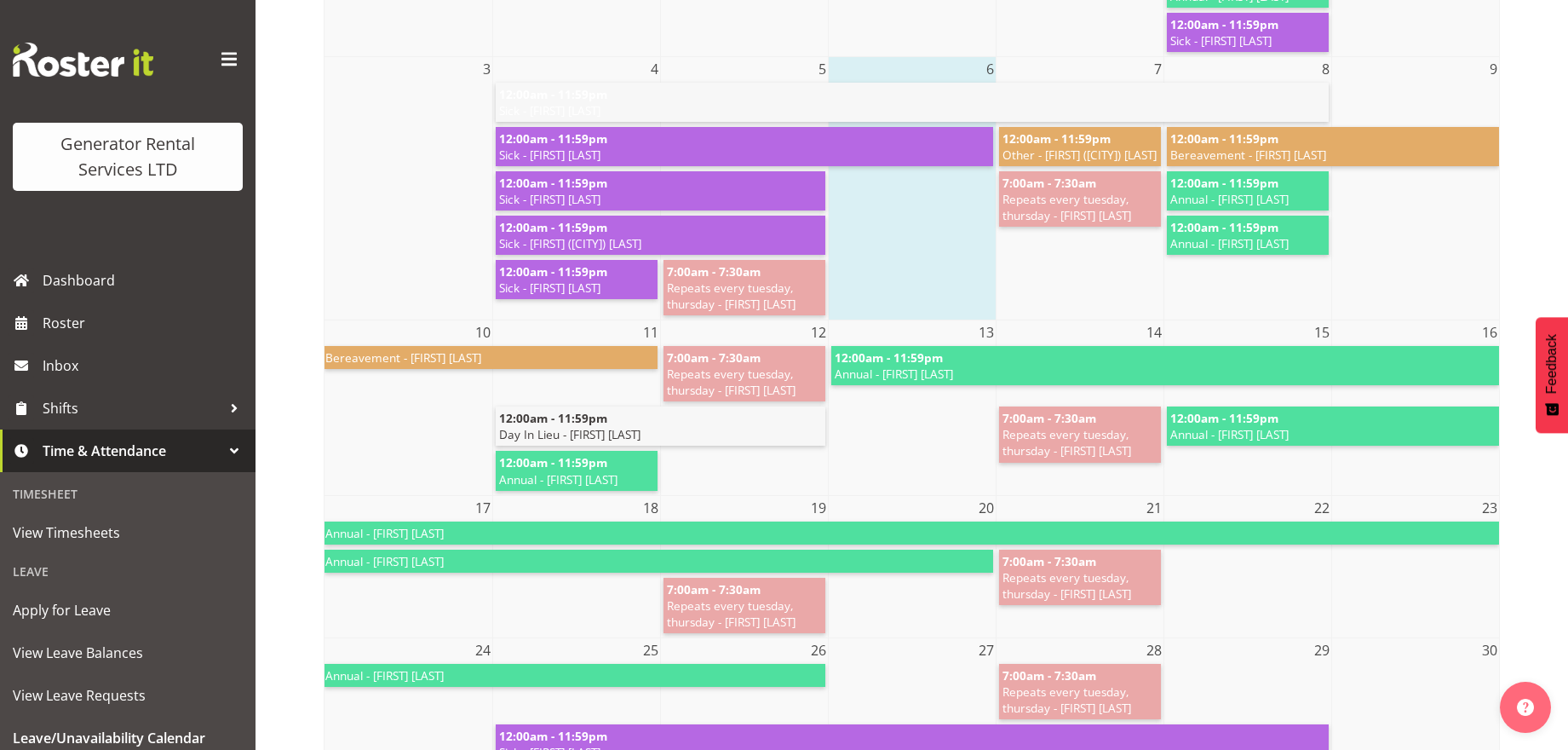 scroll, scrollTop: 239, scrollLeft: 0, axis: vertical 